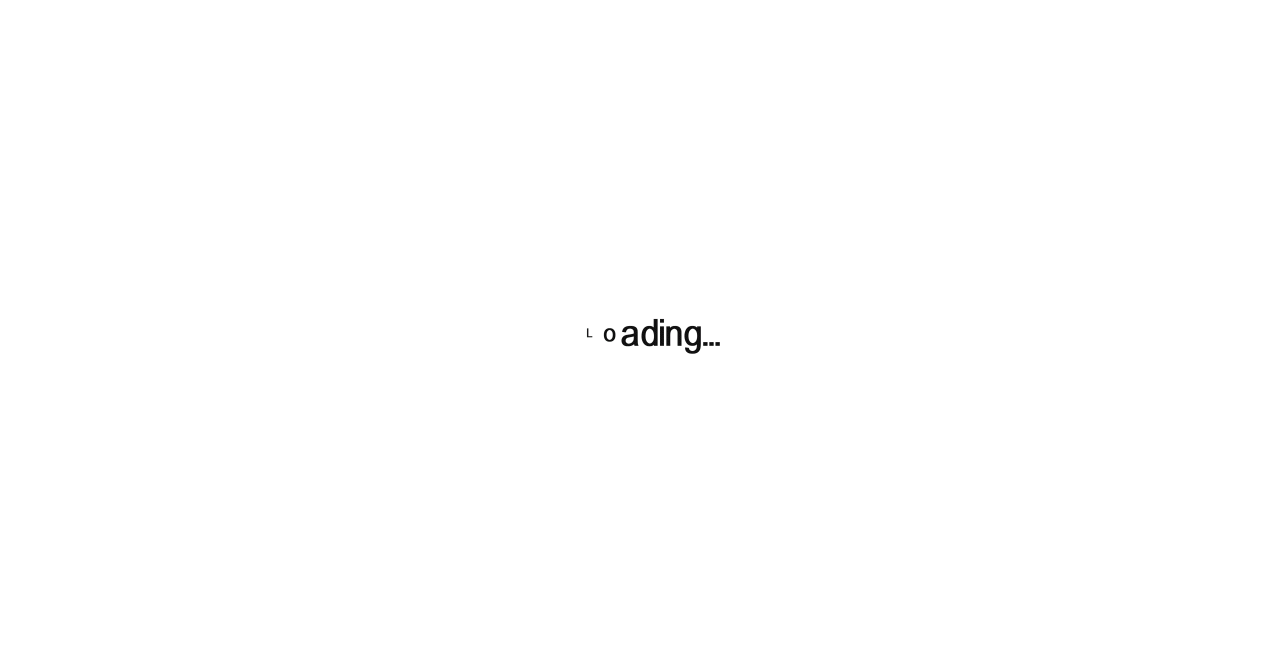 scroll, scrollTop: 0, scrollLeft: 0, axis: both 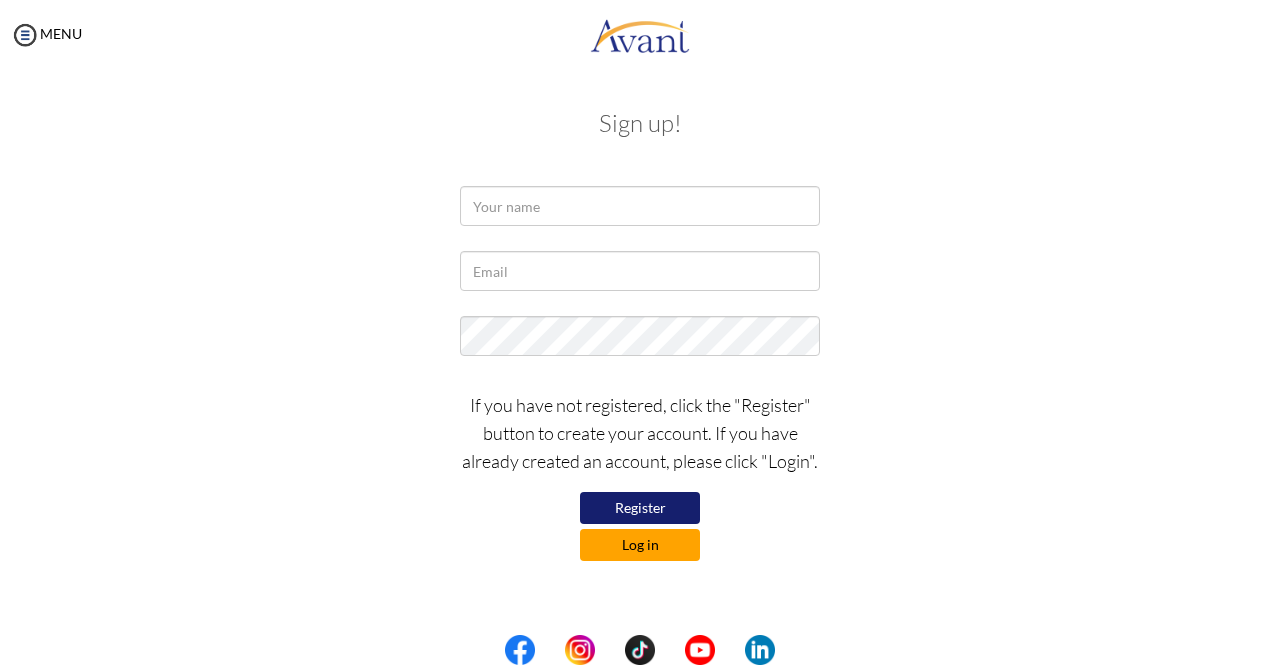 click on "Log in" at bounding box center [640, 545] 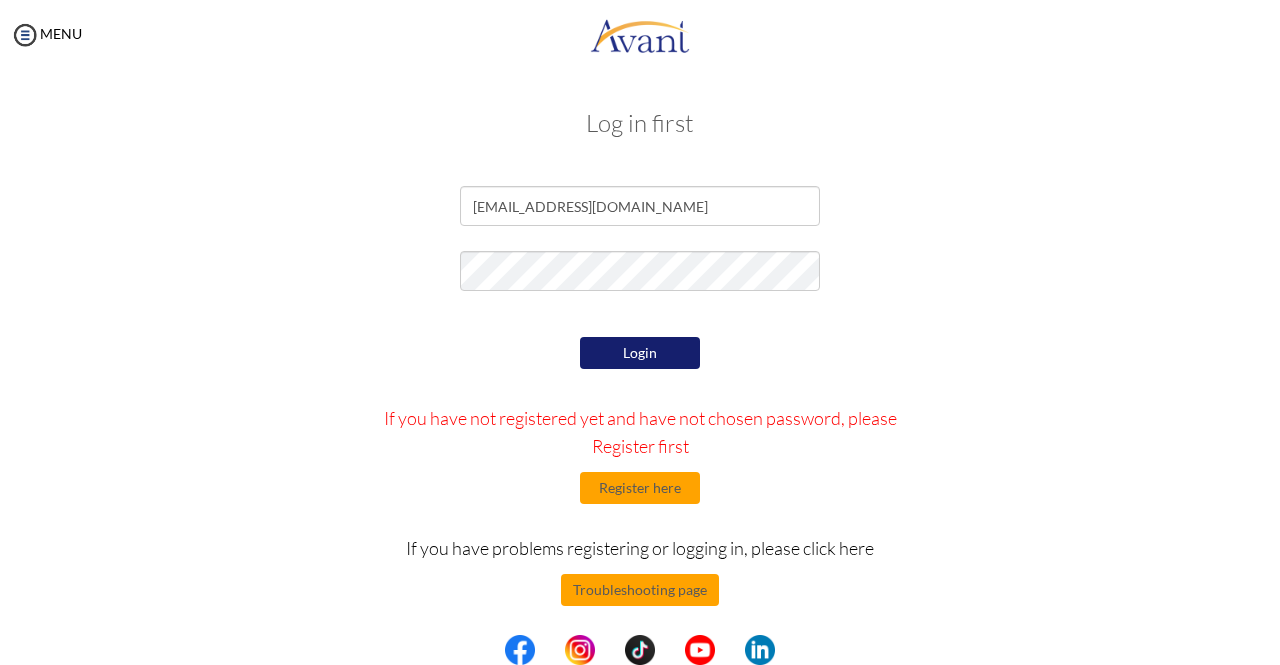click on "Login" at bounding box center (640, 353) 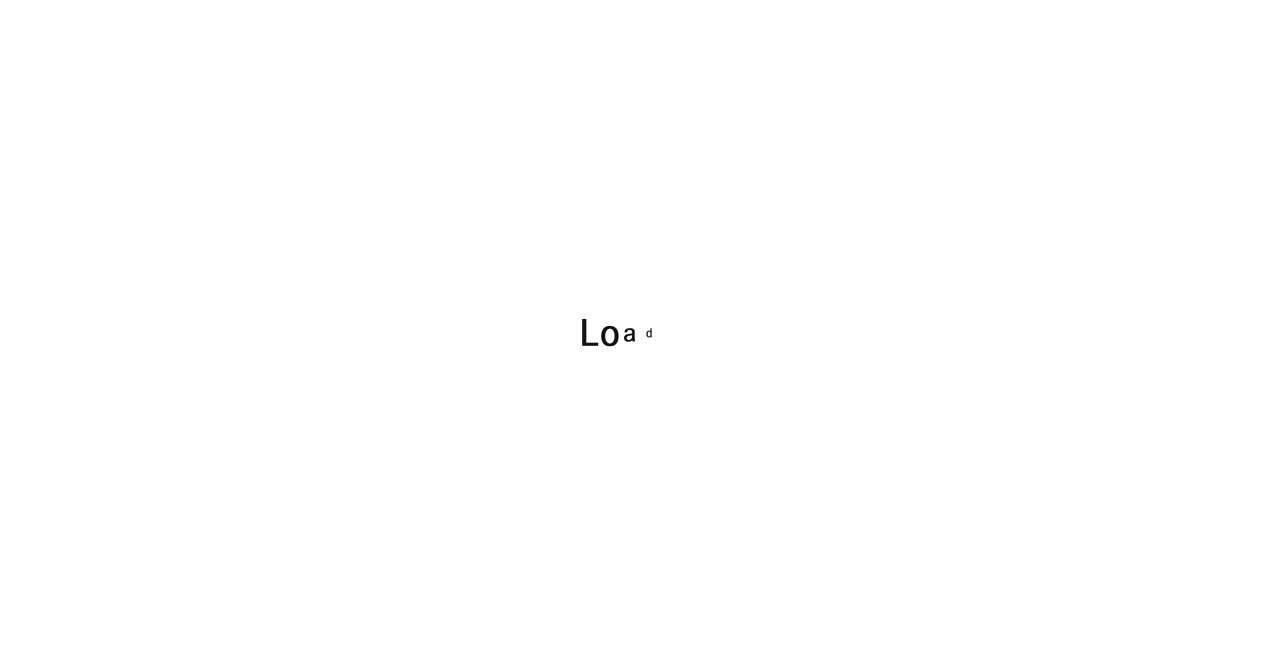 scroll, scrollTop: 0, scrollLeft: 0, axis: both 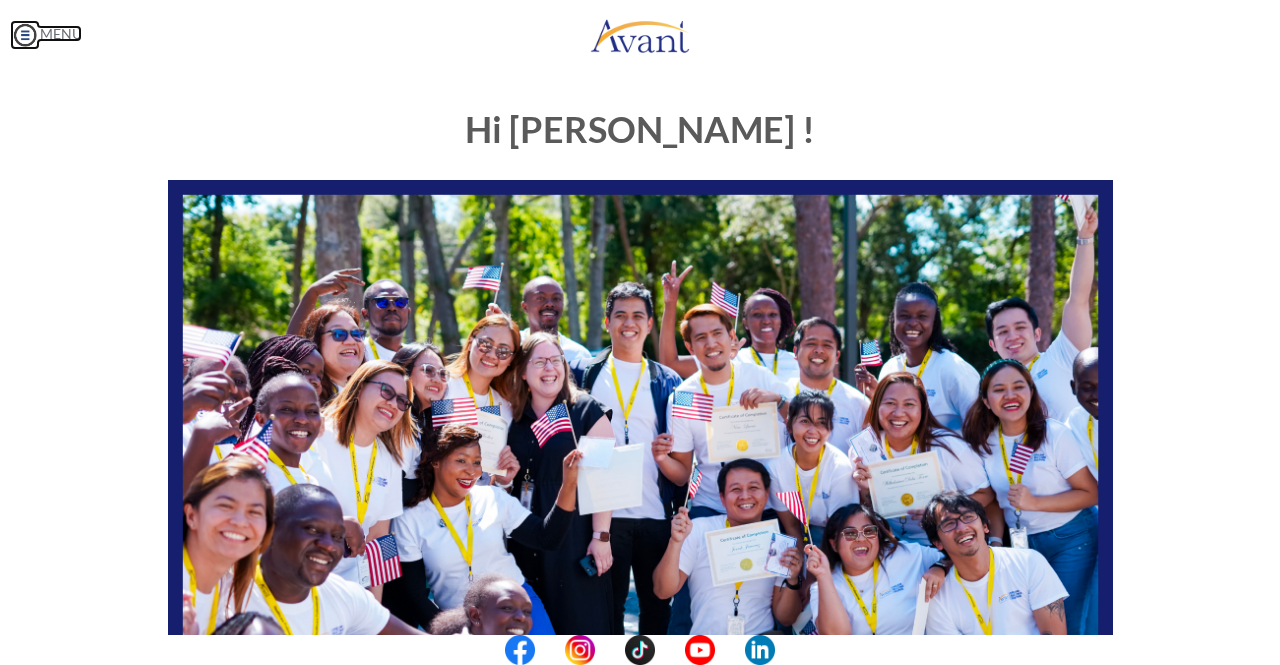 click at bounding box center (25, 35) 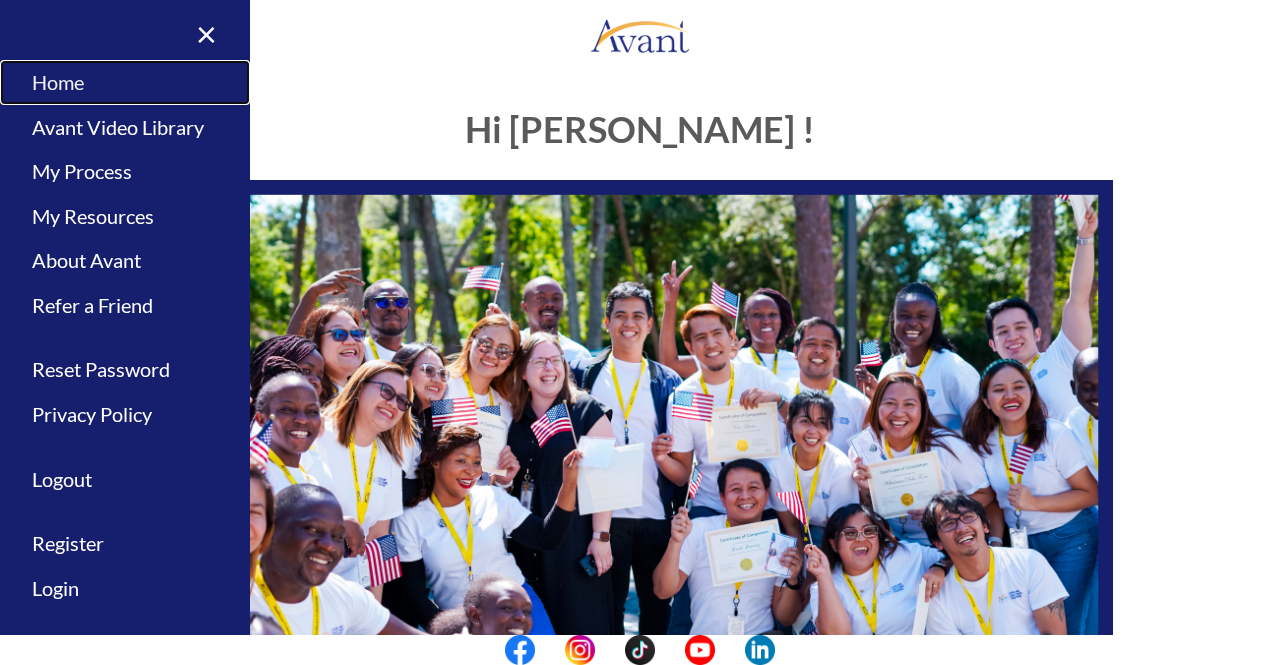 click on "Home" at bounding box center (125, 82) 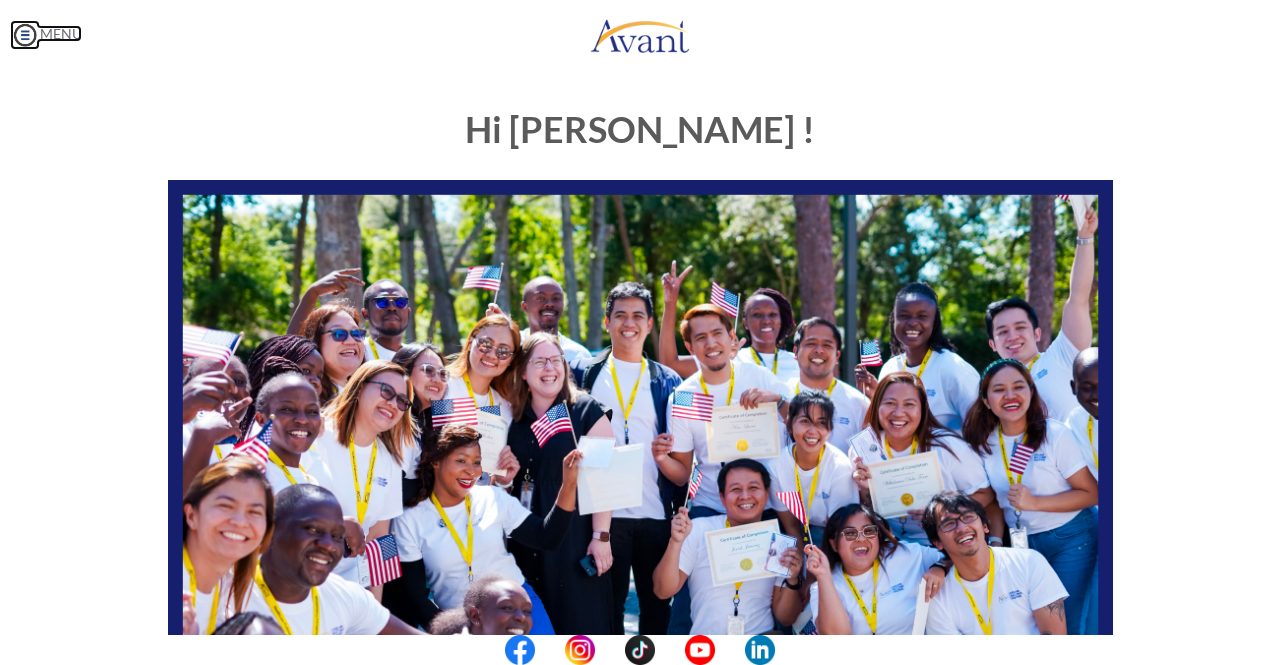 click at bounding box center (25, 35) 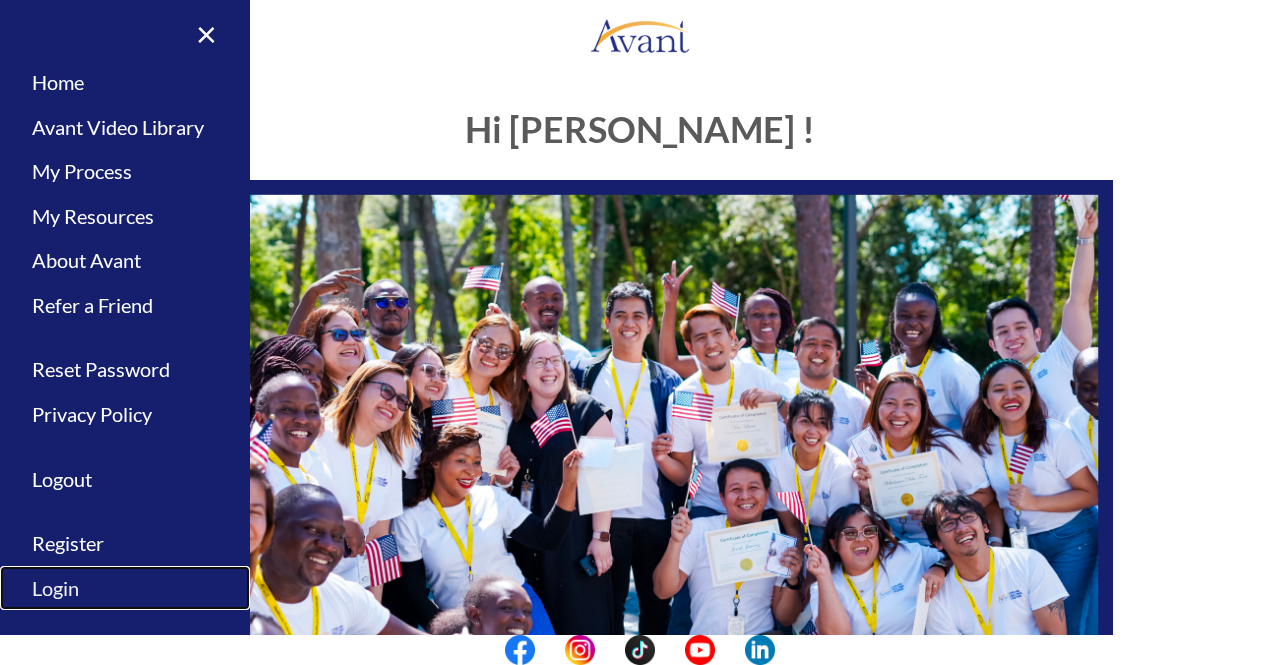 click on "Login" at bounding box center [125, 588] 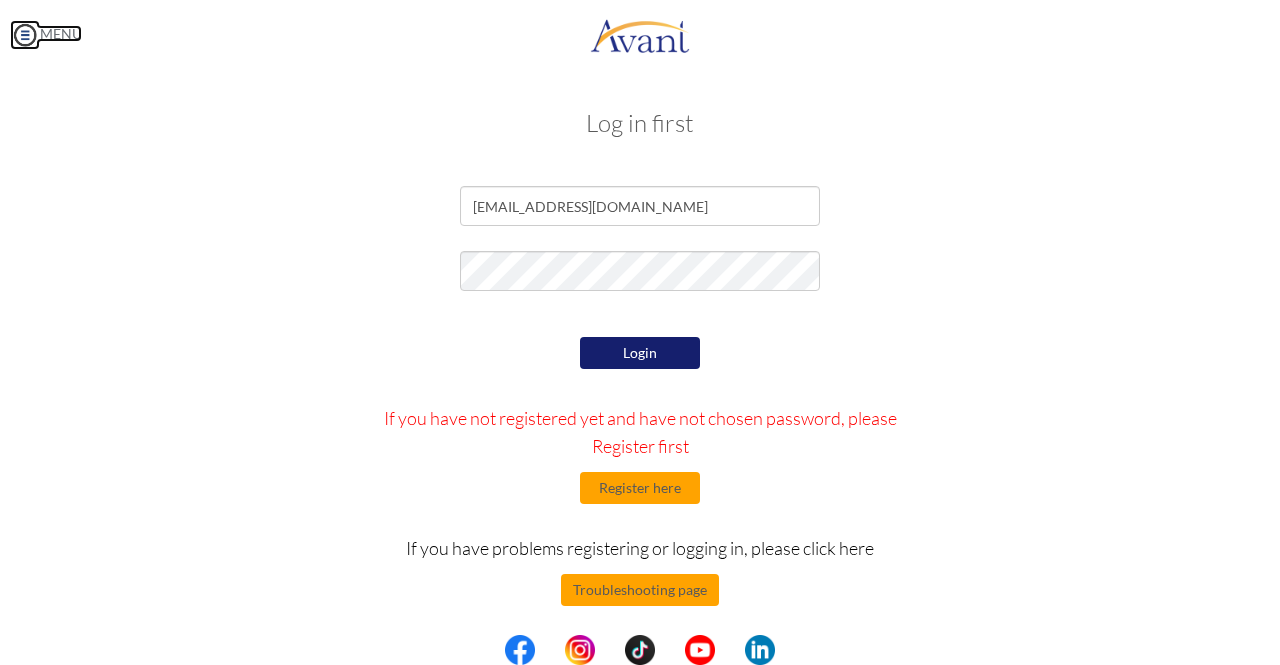 click on "MENU" at bounding box center (46, 33) 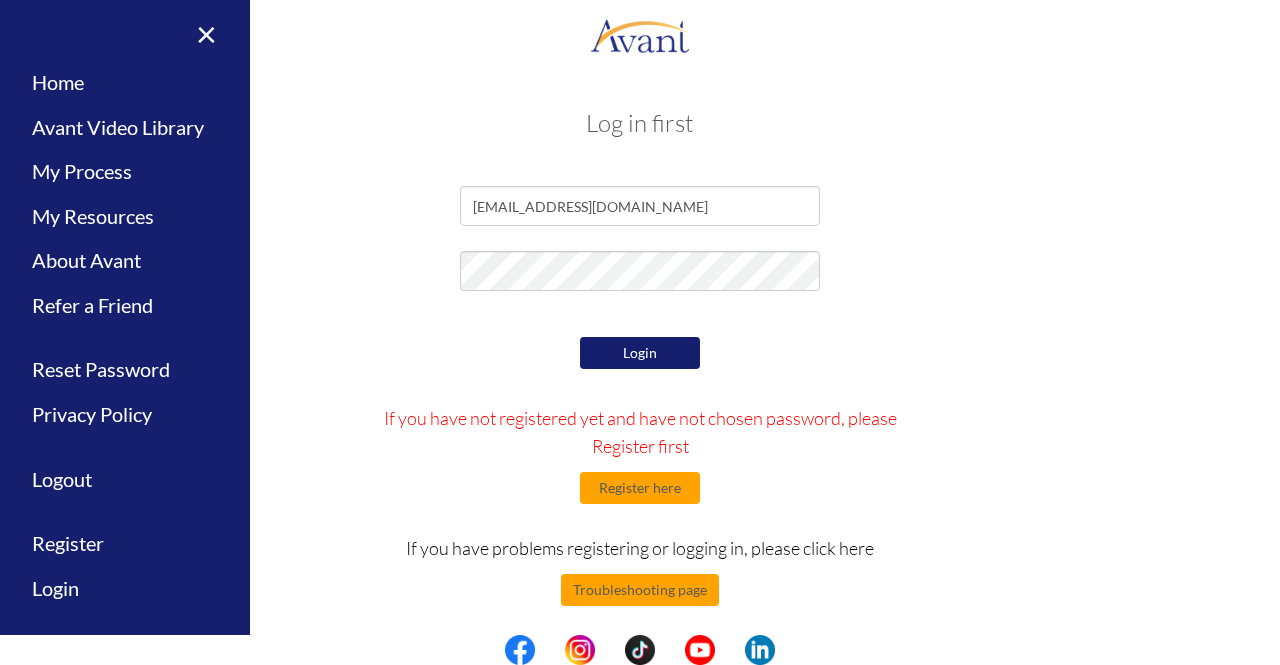 click on "[EMAIL_ADDRESS][DOMAIN_NAME]" at bounding box center [640, 211] 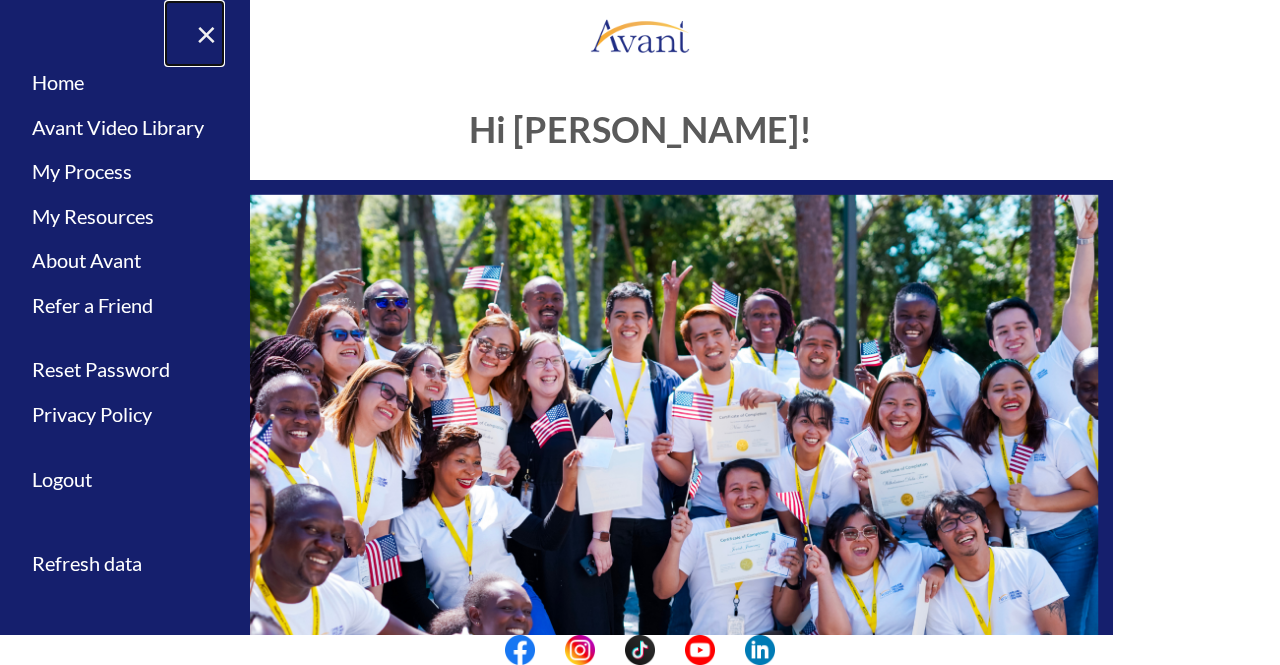 click on "×" at bounding box center [194, 33] 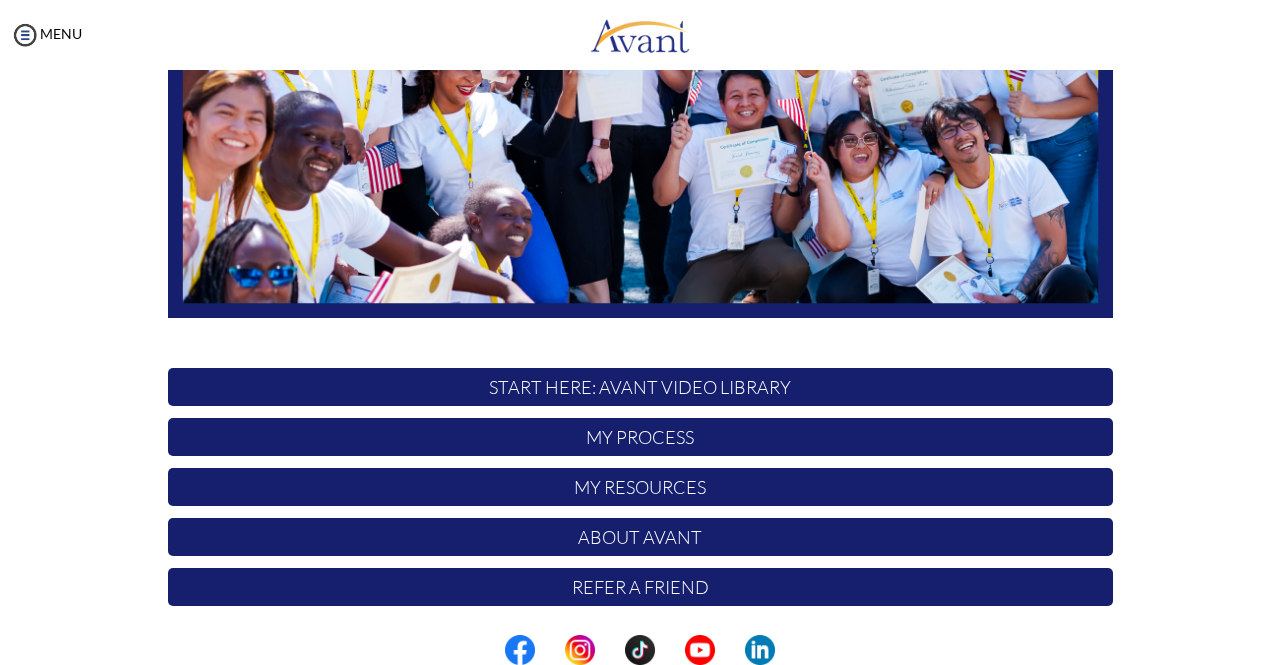 scroll, scrollTop: 396, scrollLeft: 0, axis: vertical 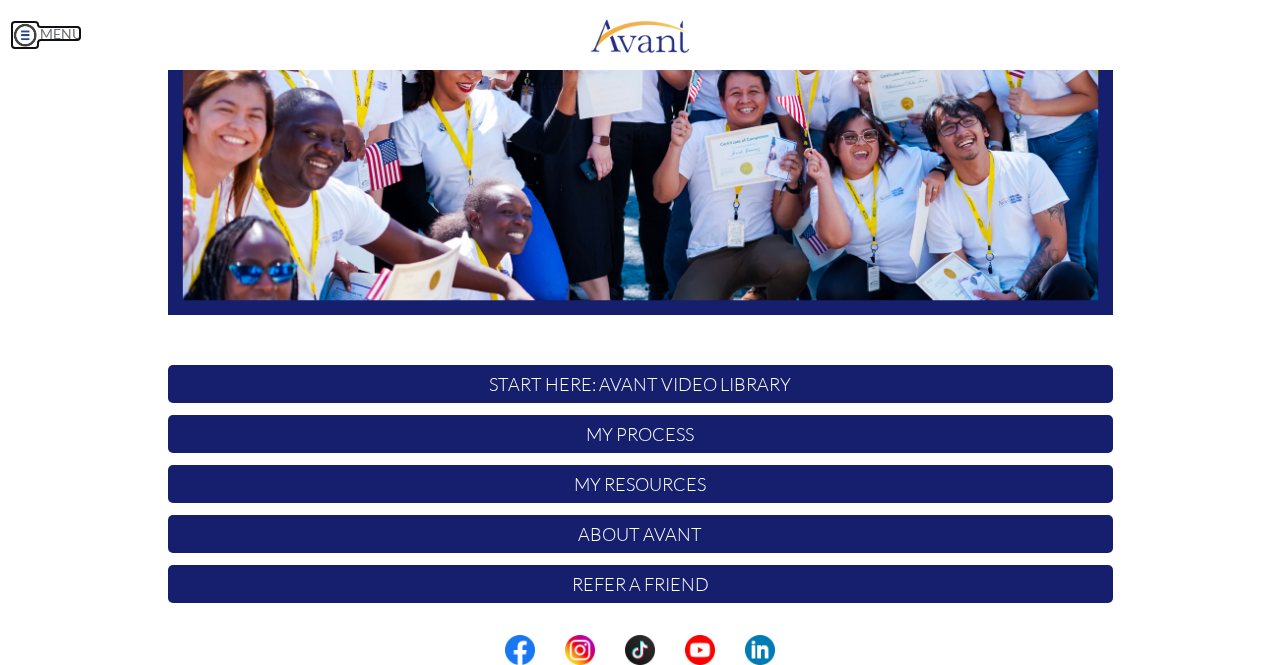 click on "MENU" at bounding box center (46, 33) 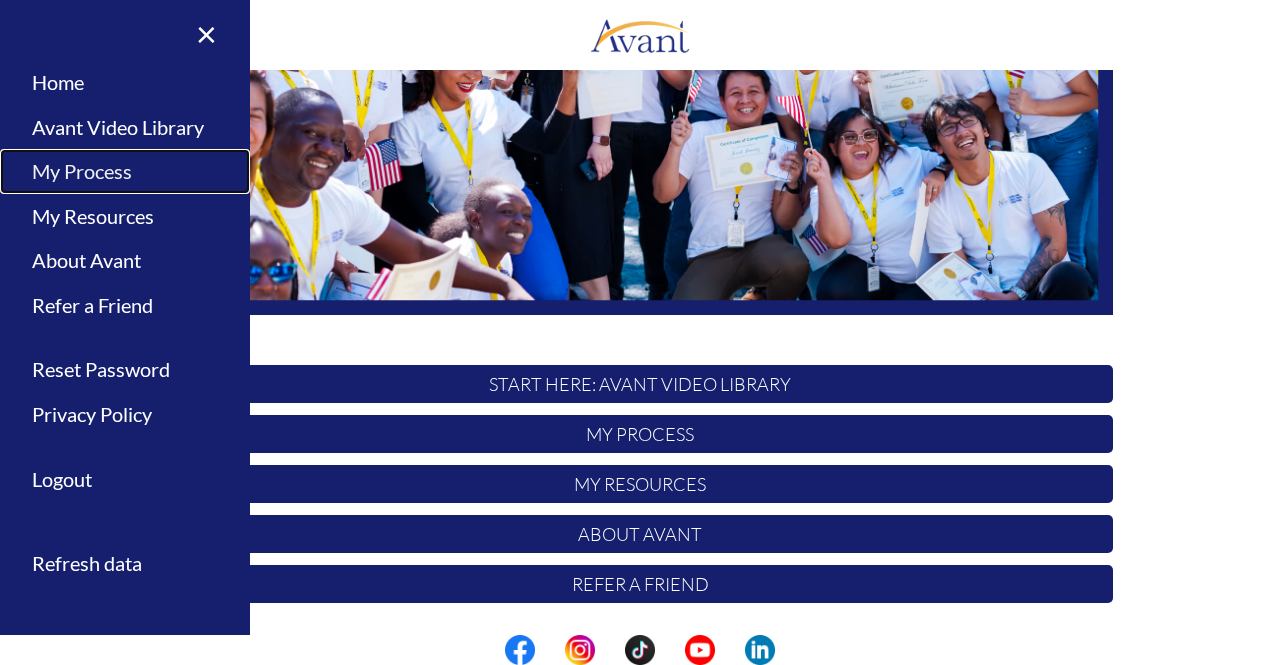 click on "My Process" at bounding box center [125, 171] 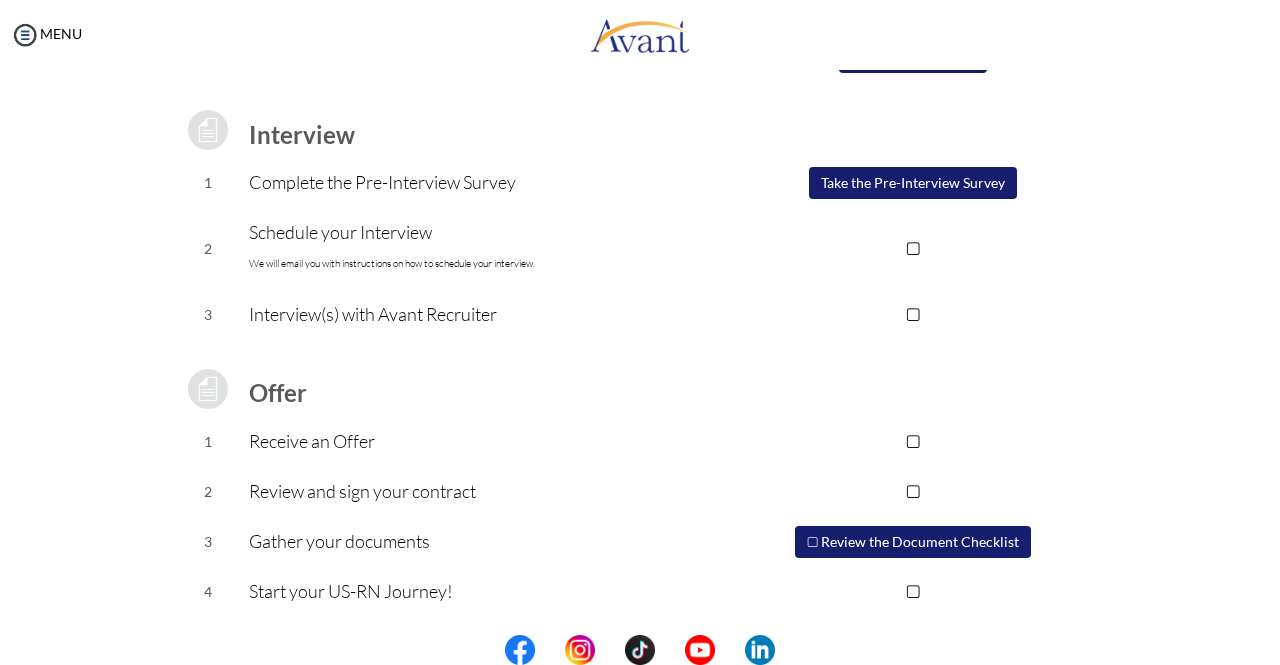 scroll, scrollTop: 0, scrollLeft: 0, axis: both 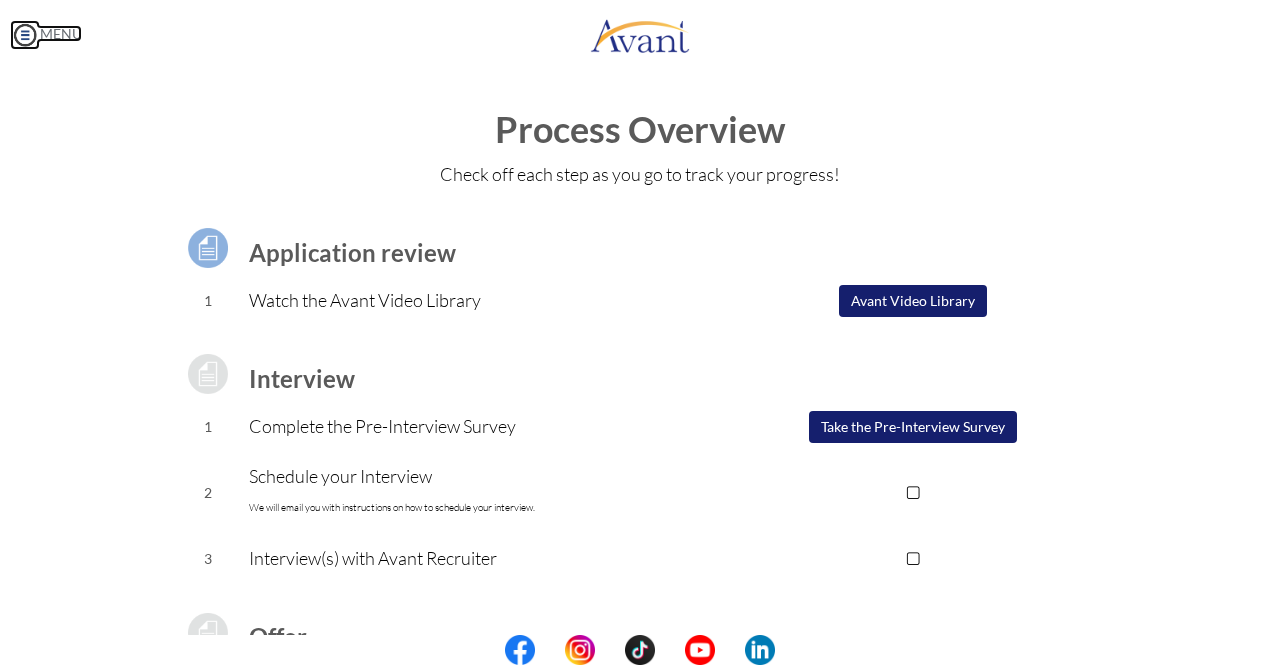 click at bounding box center (25, 35) 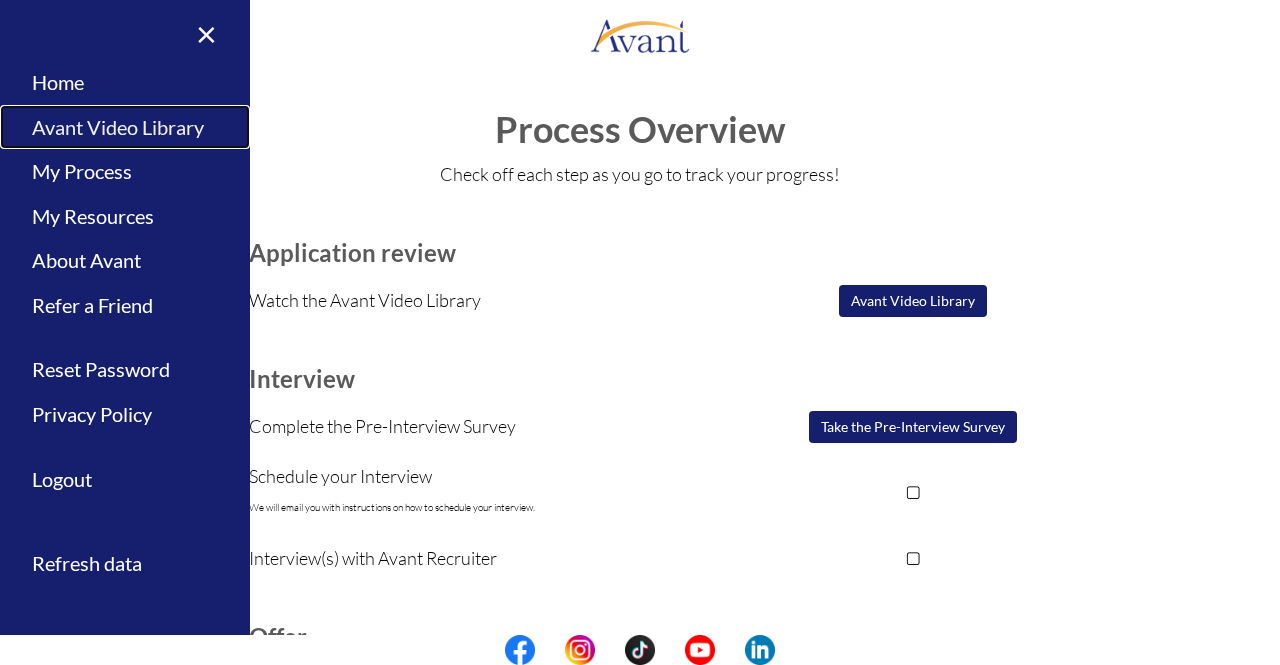 click on "Avant Video Library" at bounding box center [125, 127] 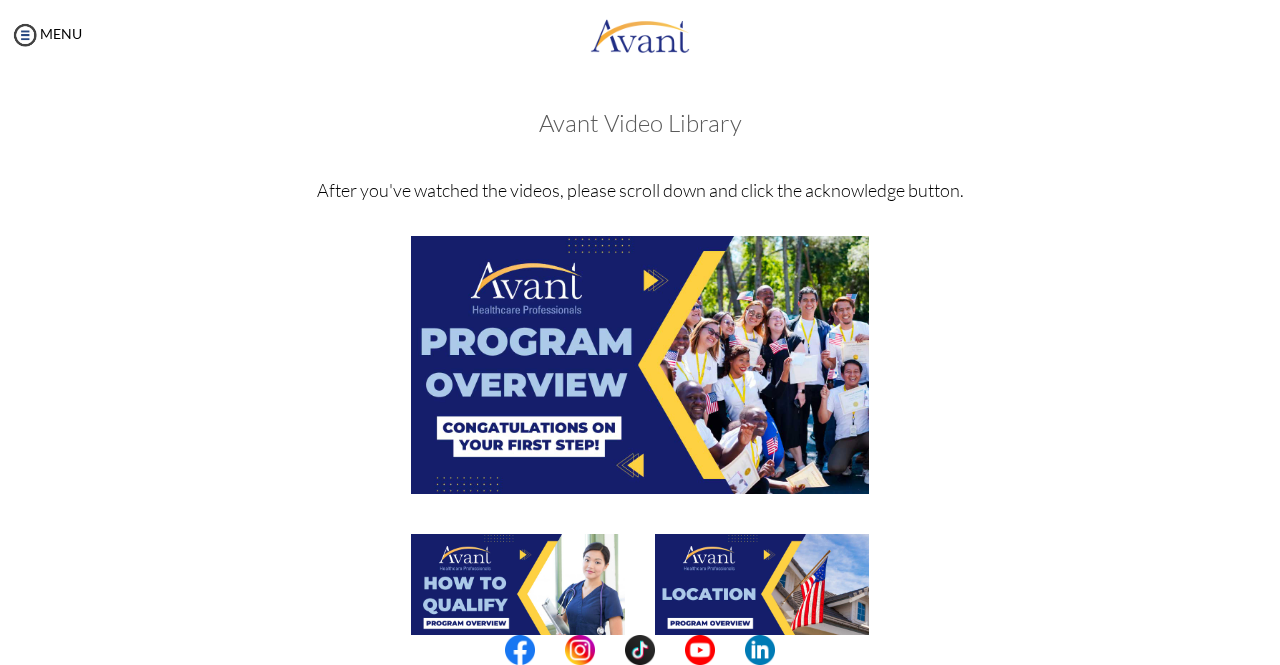 scroll, scrollTop: 779, scrollLeft: 0, axis: vertical 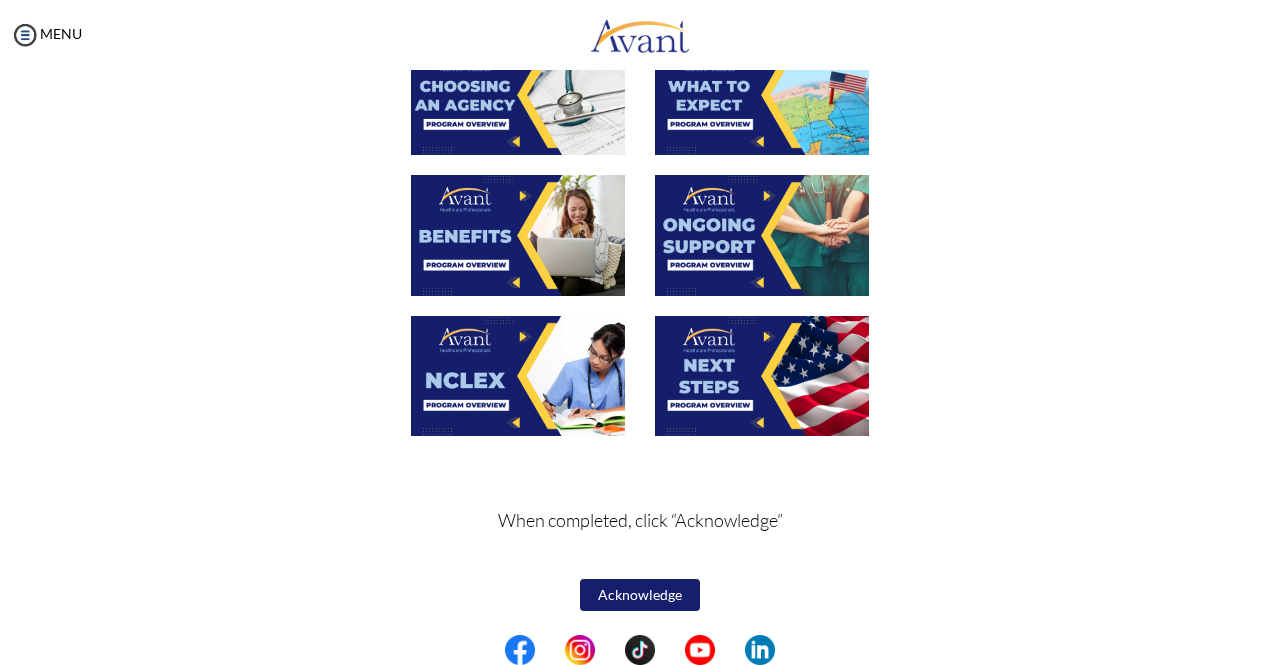 click on "Acknowledge" at bounding box center (640, 595) 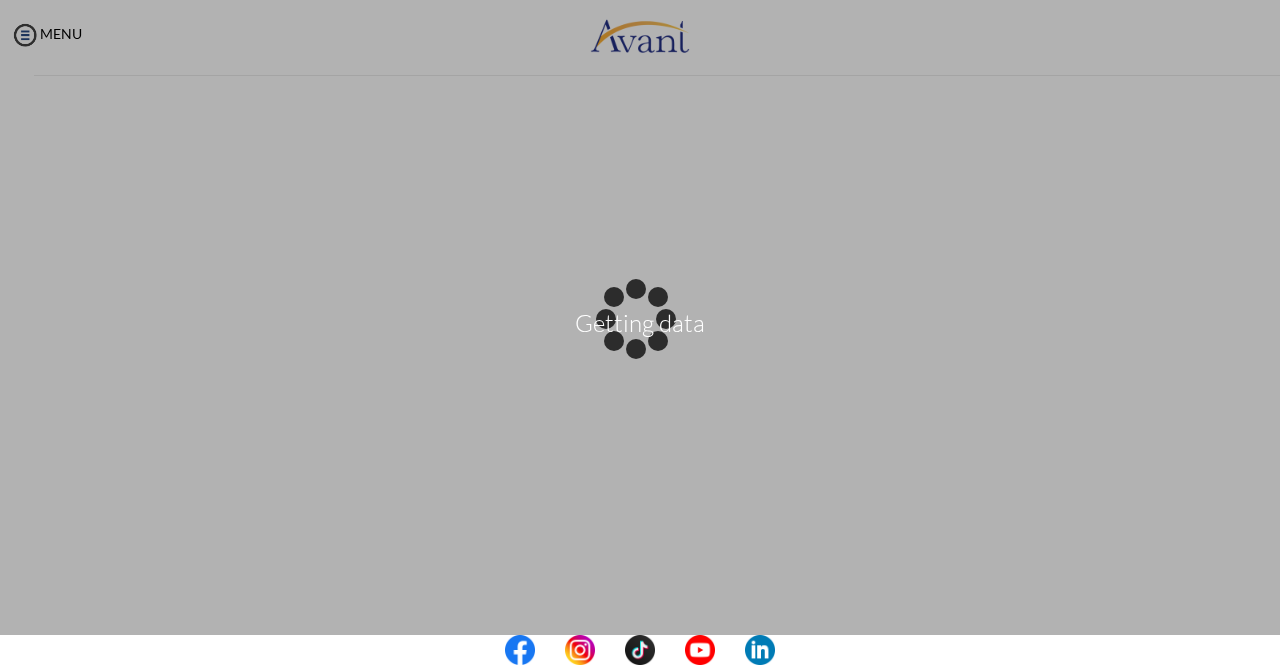 scroll, scrollTop: 780, scrollLeft: 0, axis: vertical 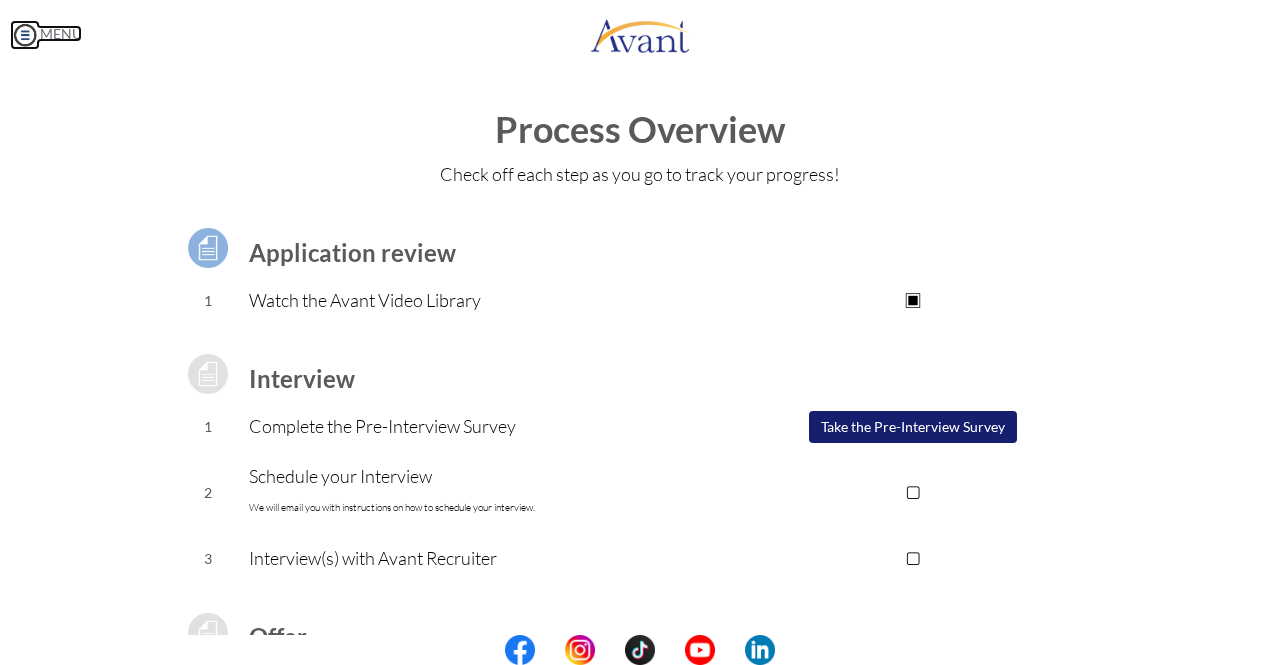 click at bounding box center [25, 35] 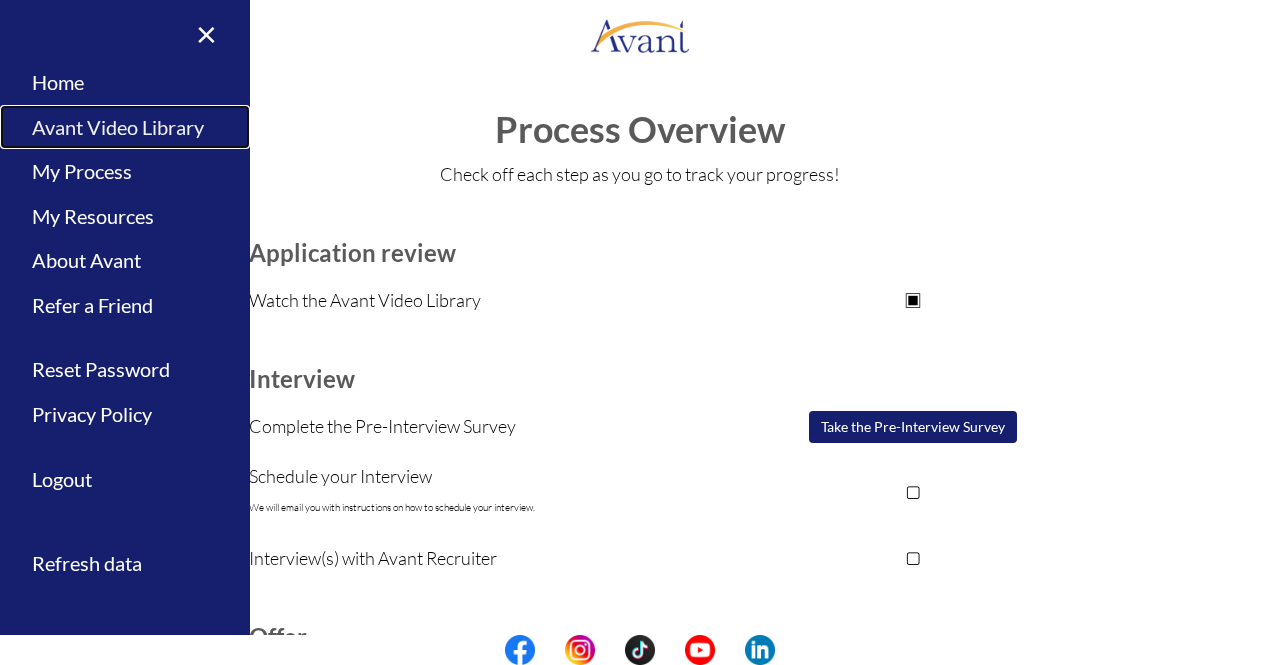 click on "Avant Video Library" at bounding box center [125, 127] 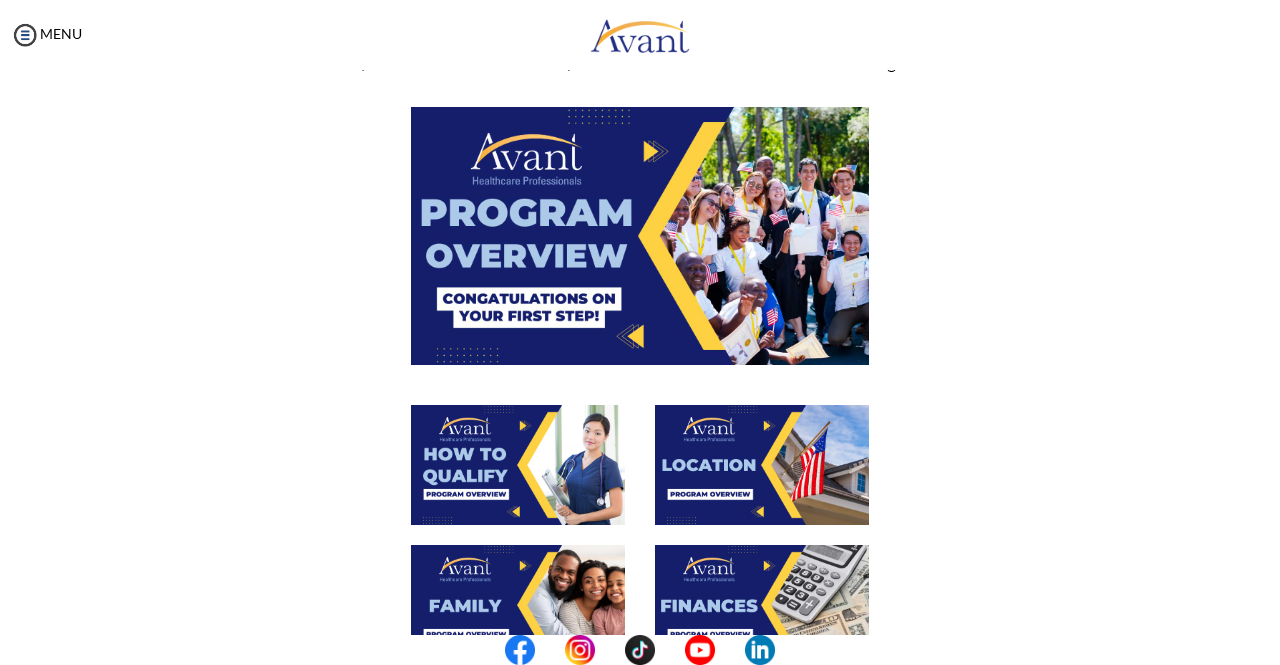 scroll, scrollTop: 121, scrollLeft: 0, axis: vertical 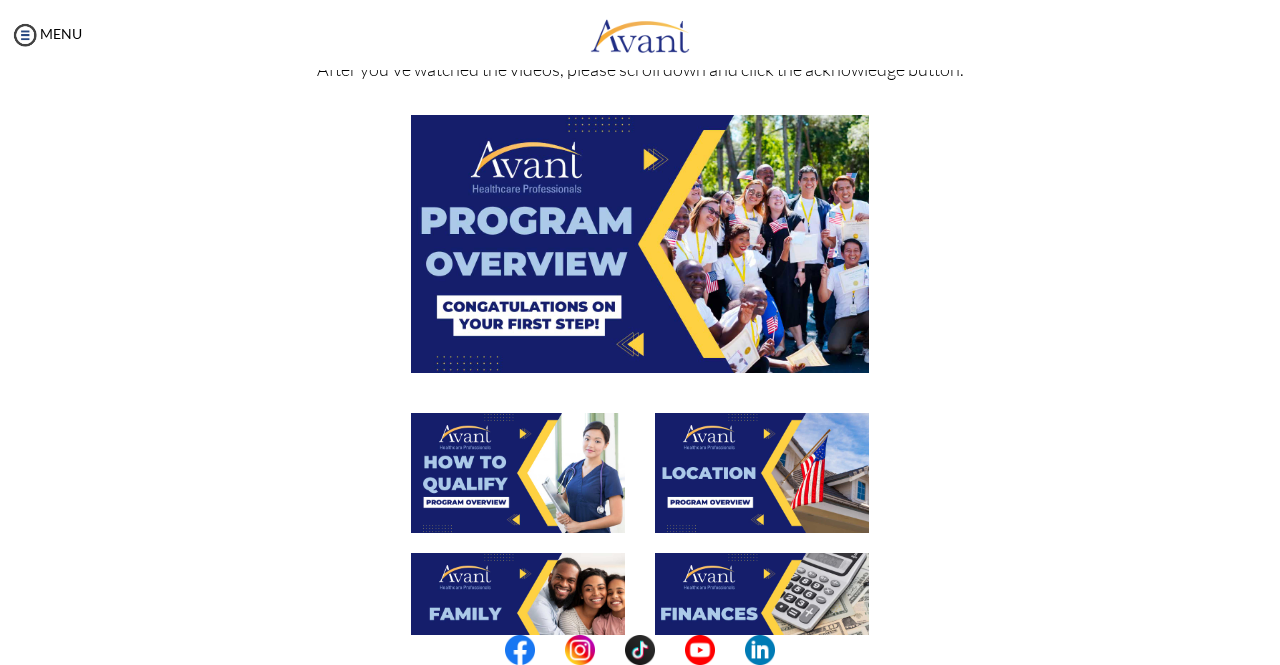 click at bounding box center (640, 243) 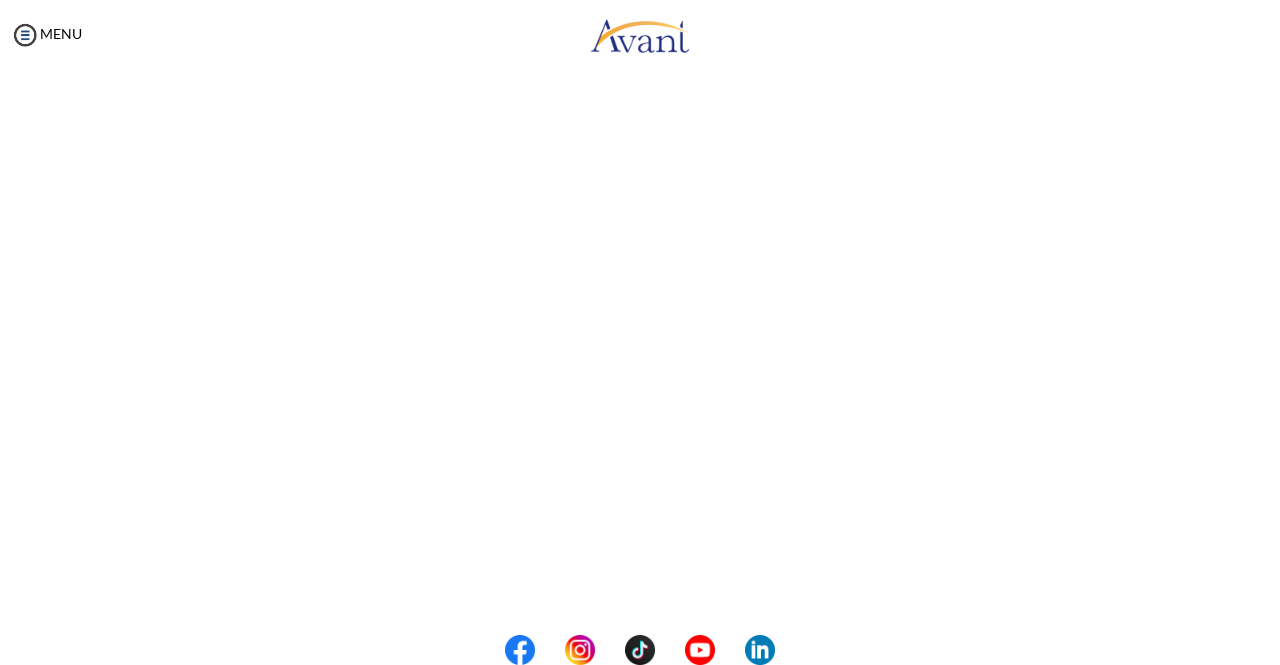 scroll, scrollTop: 318, scrollLeft: 0, axis: vertical 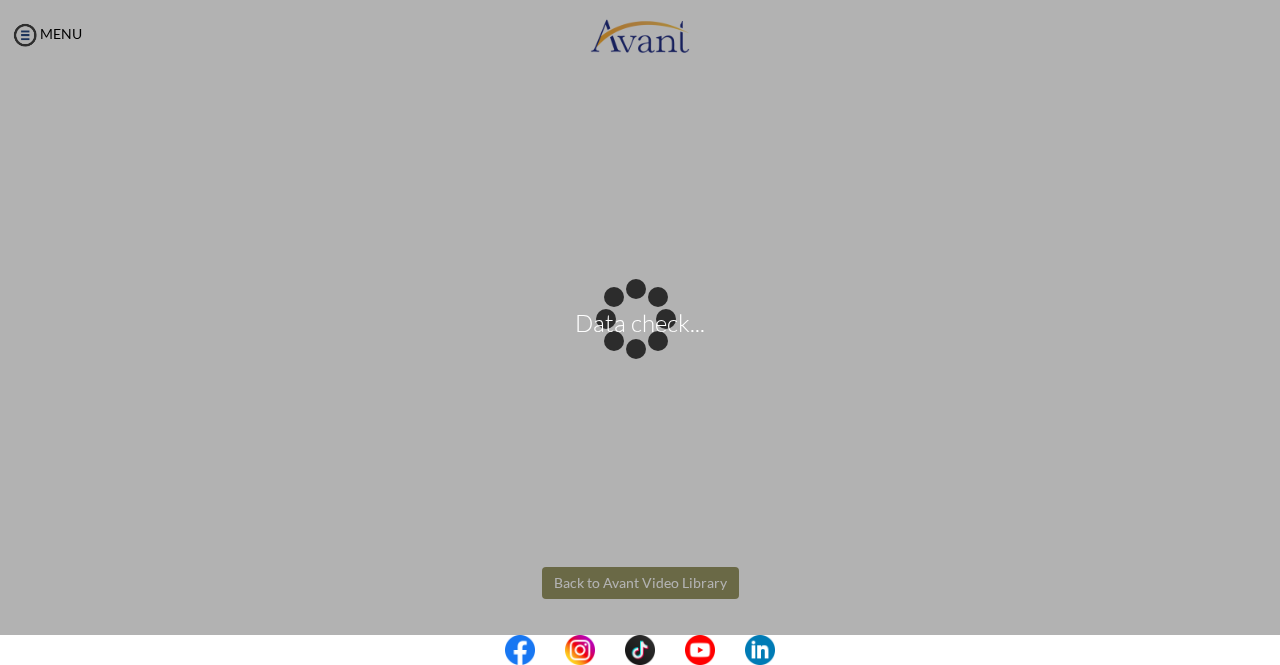 click on "Data check...
Maintenance break. Please come back in 2 hours.
MENU
My Status
What is the next step?
We would like you to watch the introductory video Begin with Avant
We would like you to watch the program video Watch Program Video
We would like you to complete English exam Take Language Test
We would like you to complete clinical assessment Take Clinical Test
We would like you to complete qualification survey Take Qualification Survey
We would like you to watch expectations video Watch Expectations Video
You will be contacted by recruiter to schedule a call.
Your application is being reviewed. Please check your email regularly.
Process Overview
Check off each step as you go to track your progress!" at bounding box center [640, 332] 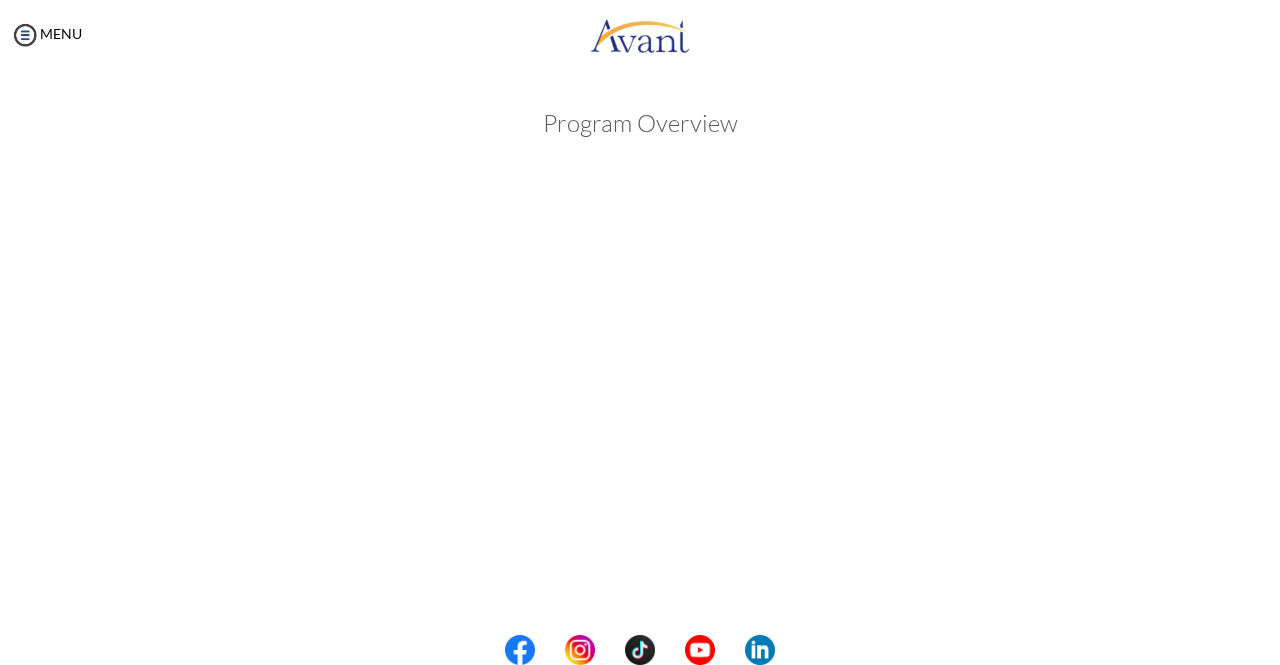 scroll, scrollTop: 318, scrollLeft: 0, axis: vertical 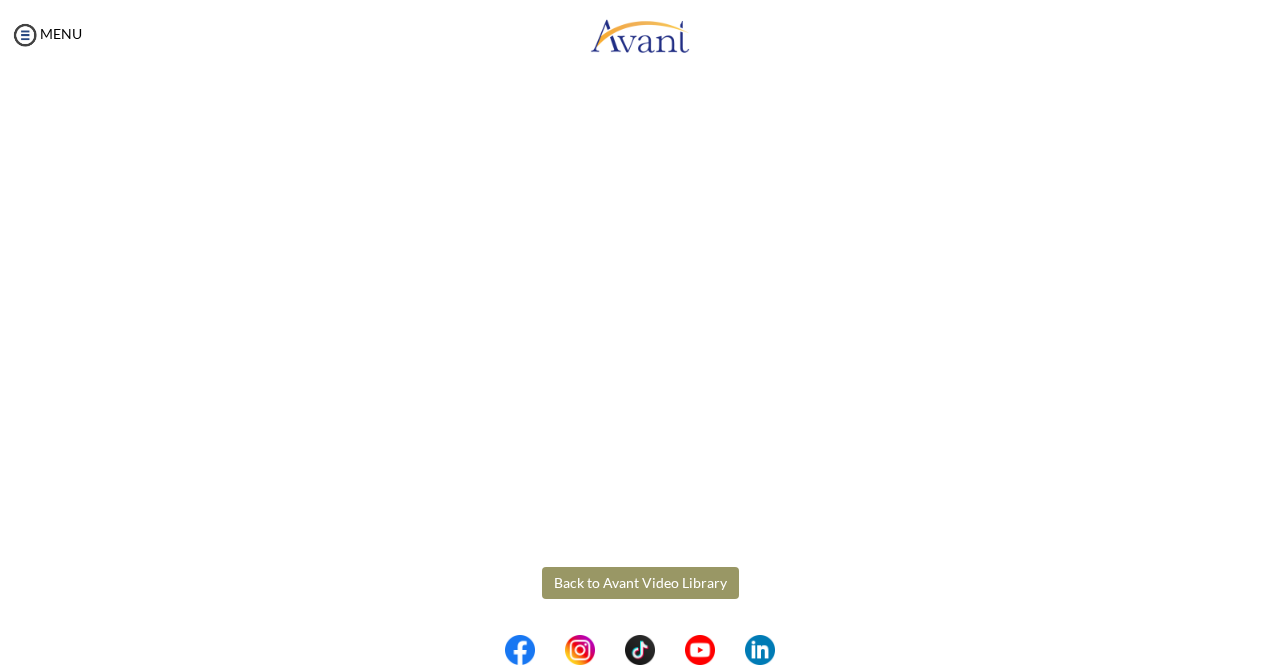click on "Back to Avant Video Library" at bounding box center [640, 583] 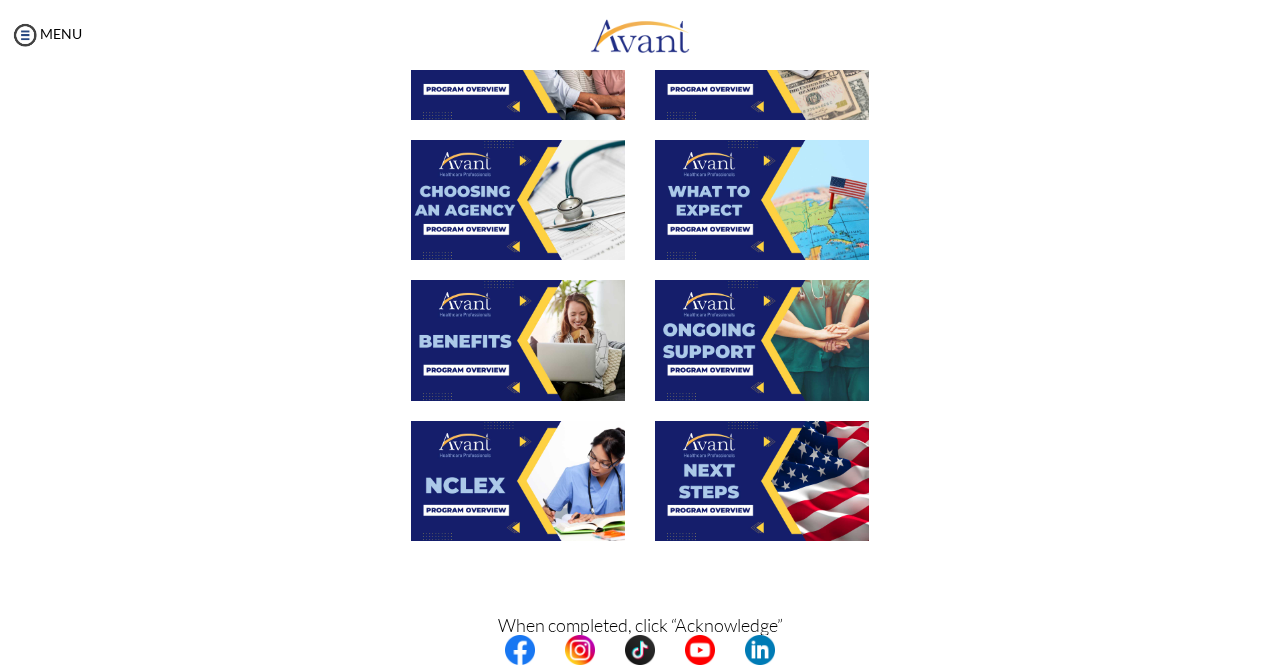 scroll, scrollTop: 779, scrollLeft: 0, axis: vertical 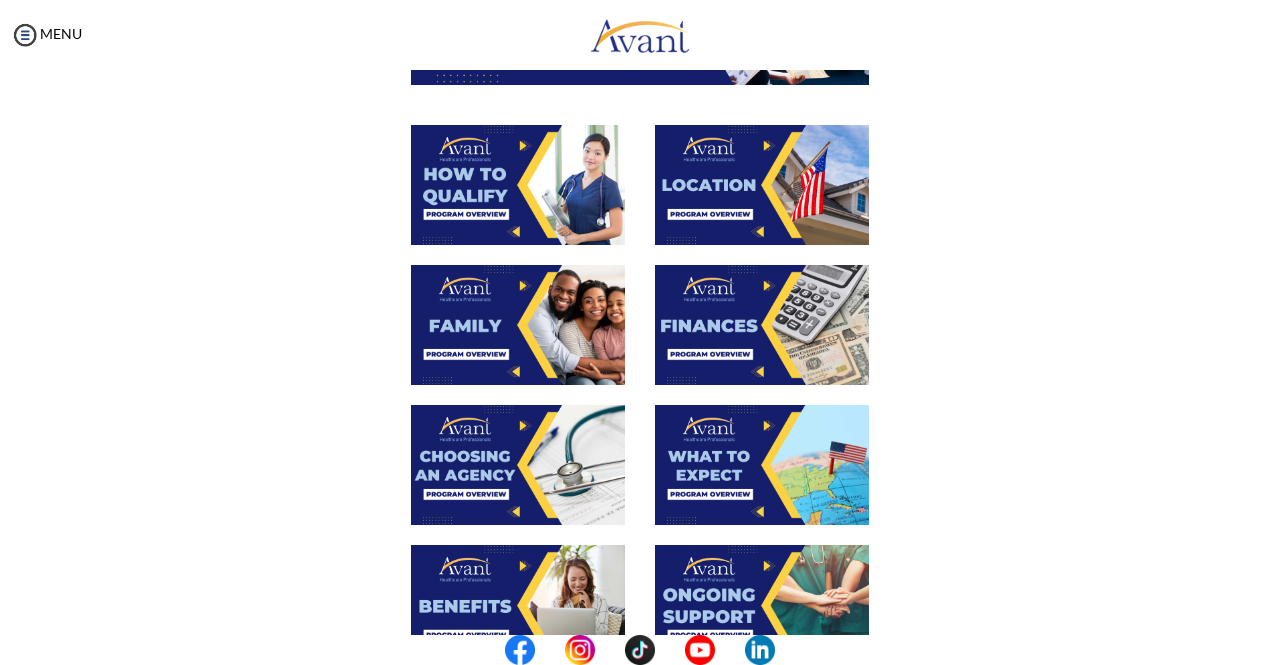 click at bounding box center (518, 185) 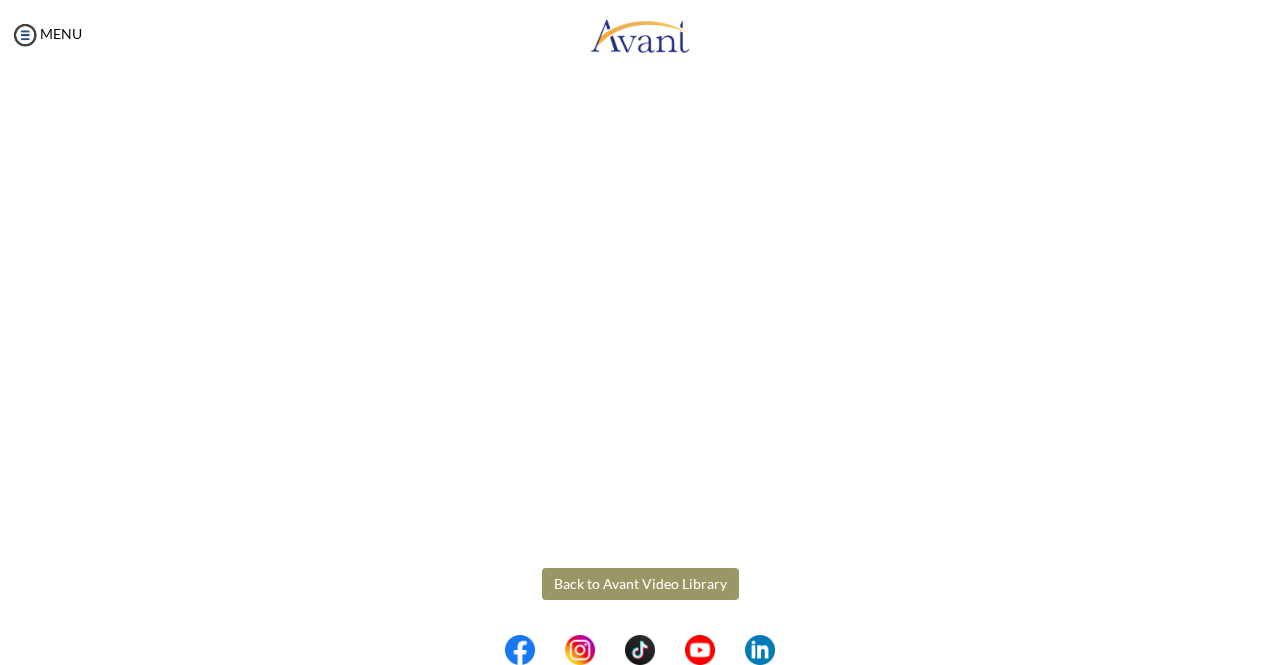 scroll, scrollTop: 318, scrollLeft: 0, axis: vertical 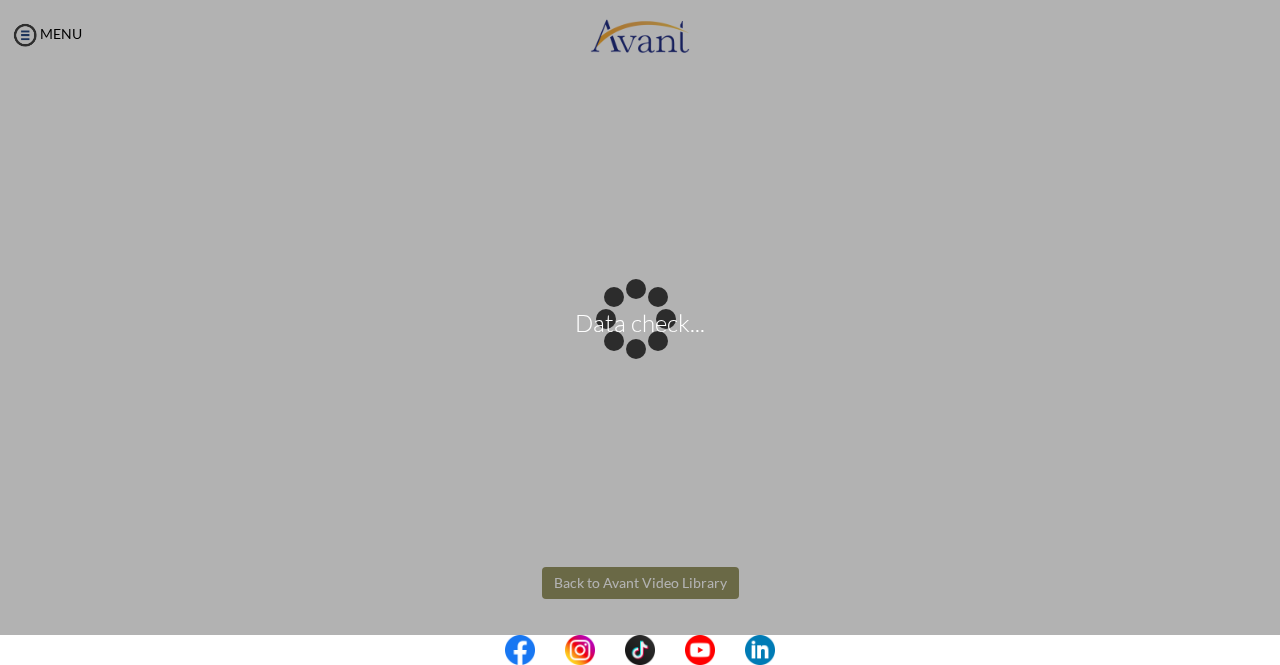 click on "Data check...
Maintenance break. Please come back in 2 hours.
MENU
My Status
What is the next step?
We would like you to watch the introductory video Begin with Avant
We would like you to watch the program video Watch Program Video
We would like you to complete English exam Take Language Test
We would like you to complete clinical assessment Take Clinical Test
We would like you to complete qualification survey Take Qualification Survey
We would like you to watch expectations video Watch Expectations Video
You will be contacted by recruiter to schedule a call.
Your application is being reviewed. Please check your email regularly.
Process Overview
Check off each step as you go to track your progress!" at bounding box center (640, 332) 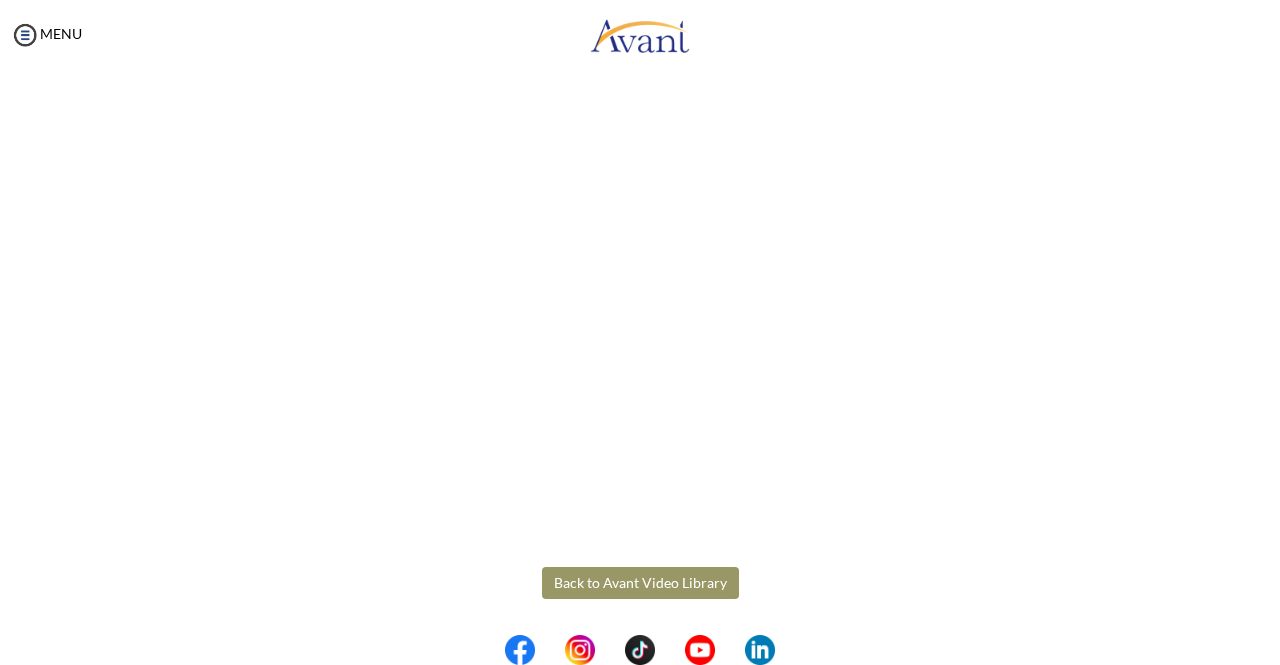 click on "Back to Avant Video Library" at bounding box center (640, 583) 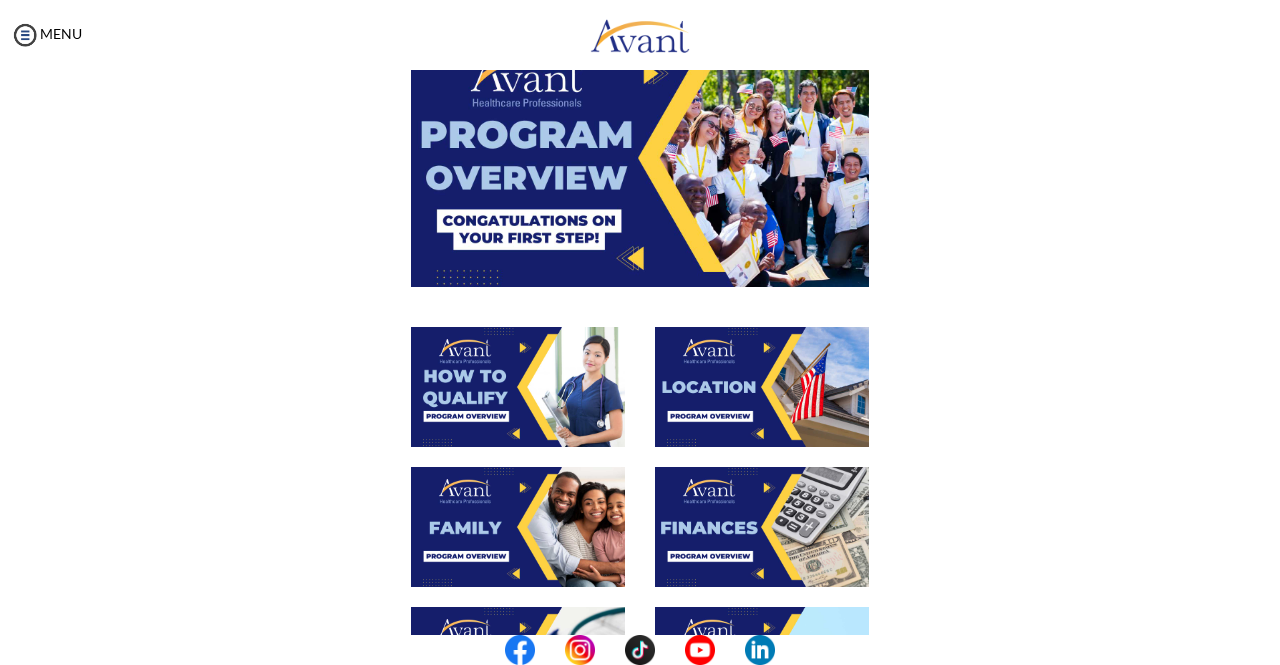 scroll, scrollTop: 209, scrollLeft: 0, axis: vertical 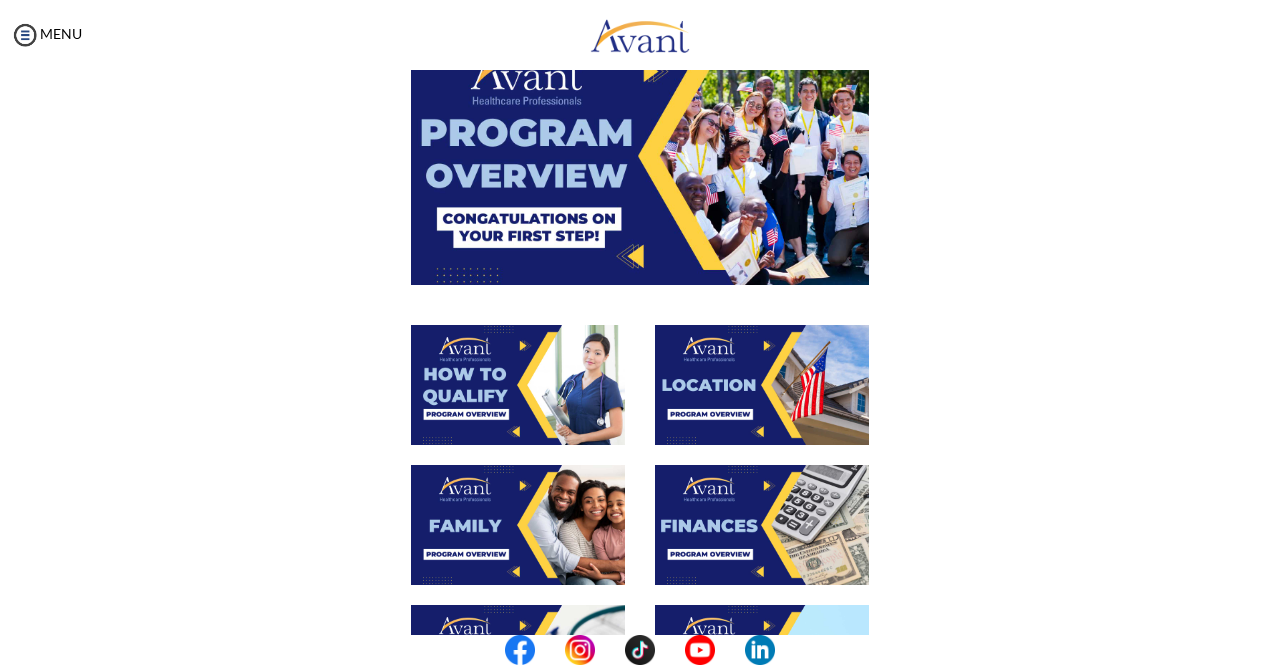 click at bounding box center [762, 385] 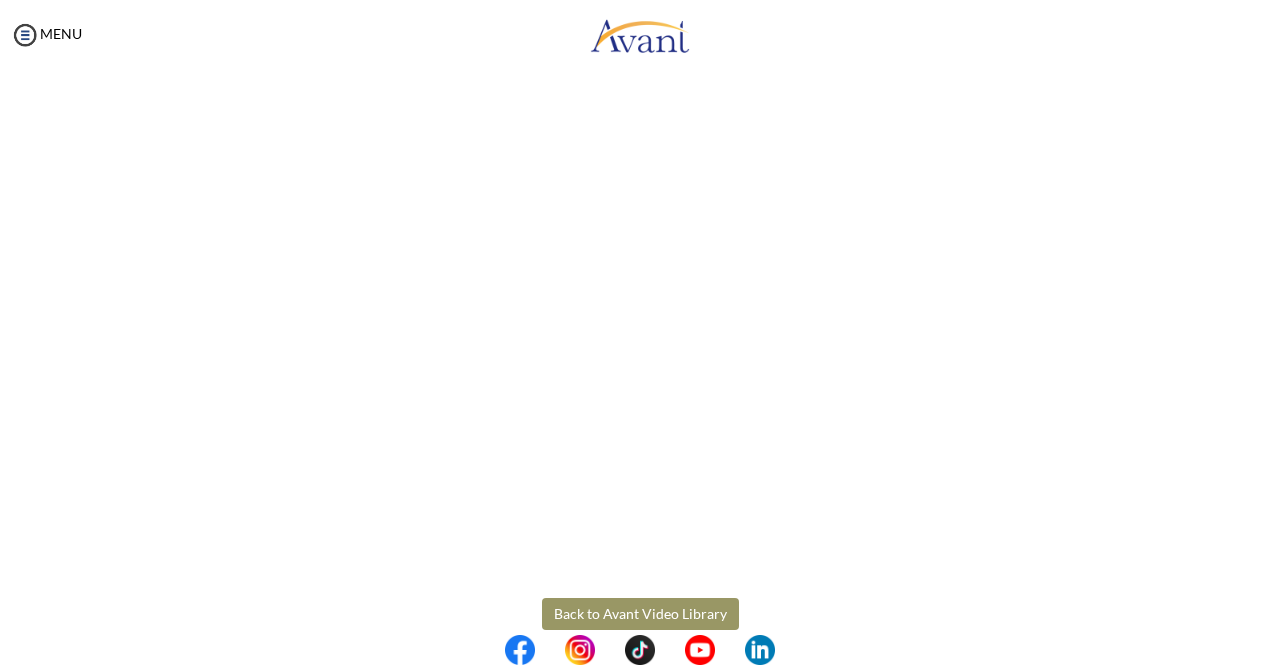 scroll, scrollTop: 288, scrollLeft: 0, axis: vertical 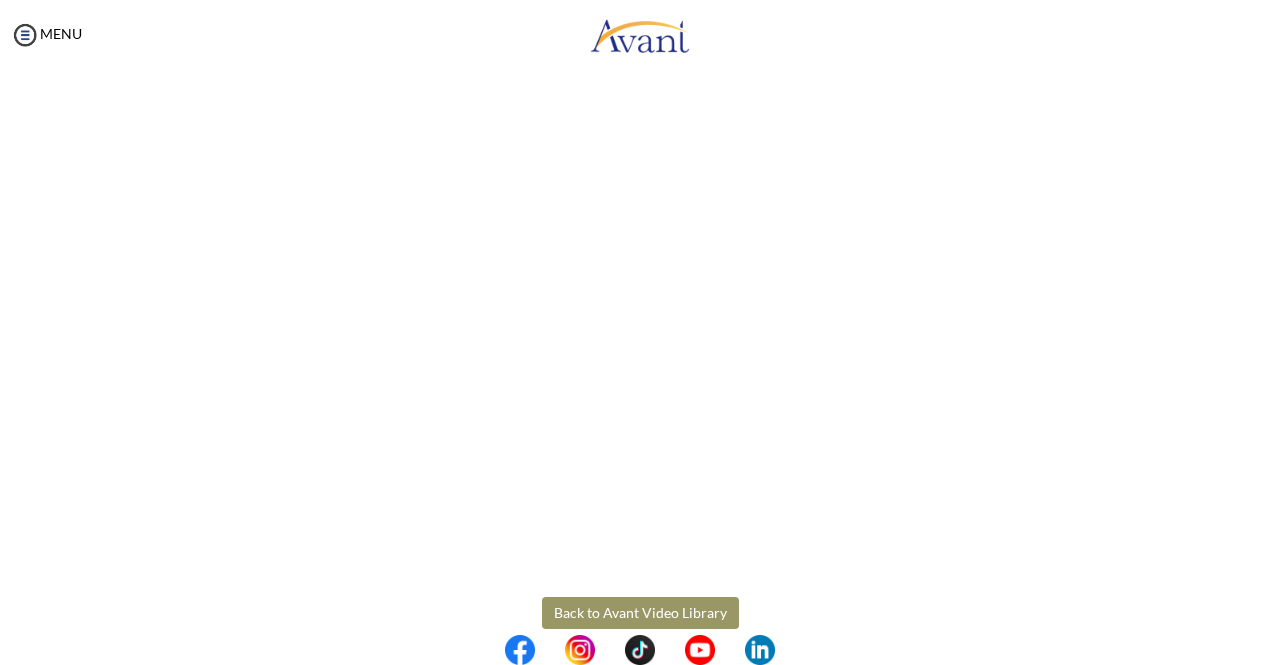 click on "Maintenance break. Please come back in 2 hours.
MENU
My Status
What is the next step?
We would like you to watch the introductory video Begin with Avant
We would like you to watch the program video Watch Program Video
We would like you to complete English exam Take Language Test
We would like you to complete clinical assessment Take Clinical Test
We would like you to complete qualification survey Take Qualification Survey
We would like you to watch expectations video Watch Expectations Video
You will be contacted by recruiter to schedule a call.
Your application is being reviewed. Please check your email regularly.
Process Overview
Check off each step as you go to track your progress!
1" at bounding box center [640, 332] 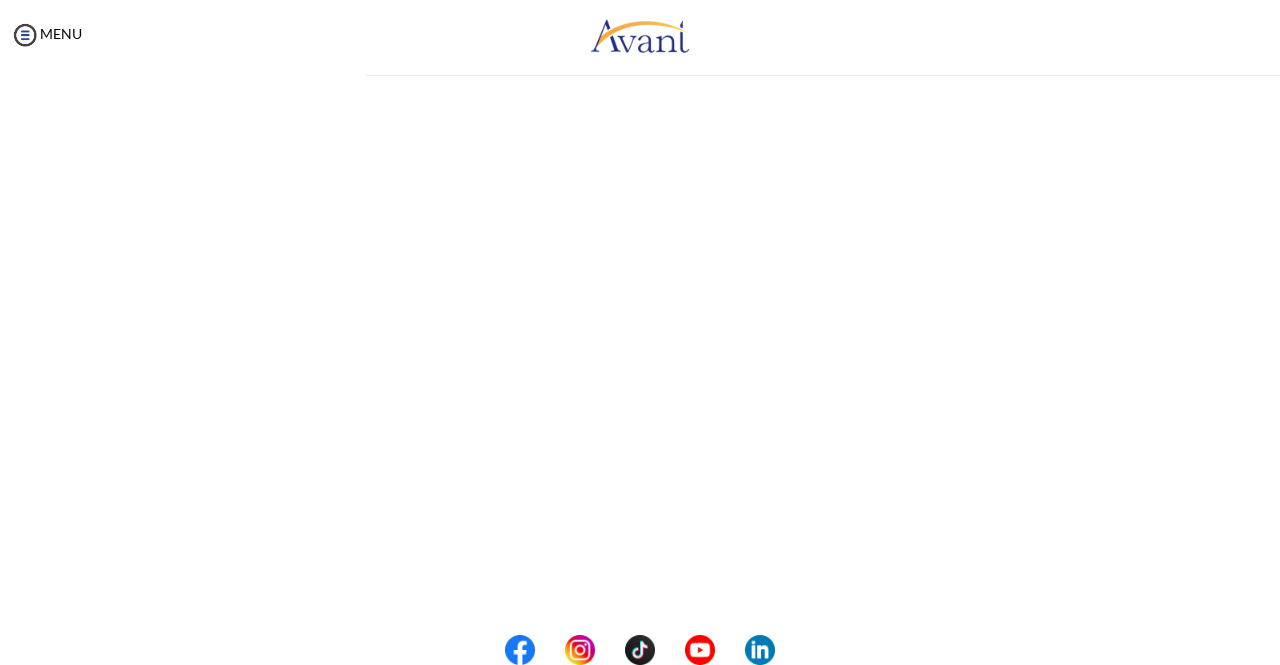 scroll, scrollTop: 0, scrollLeft: 0, axis: both 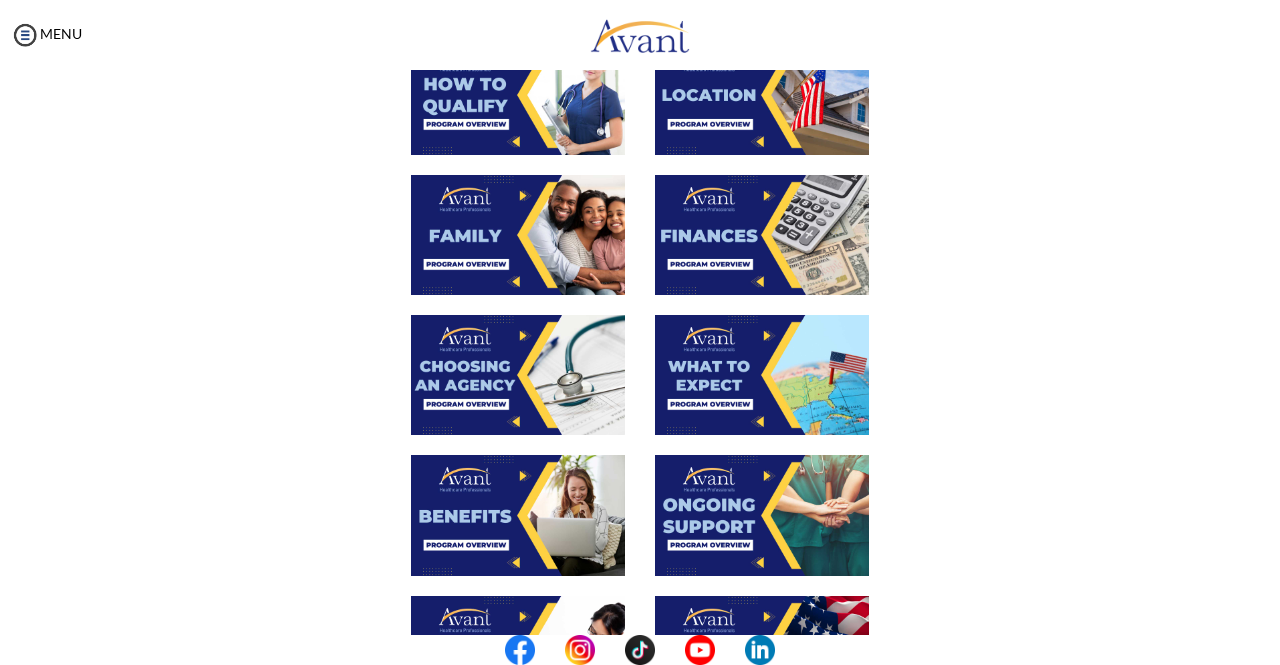 click at bounding box center [518, 235] 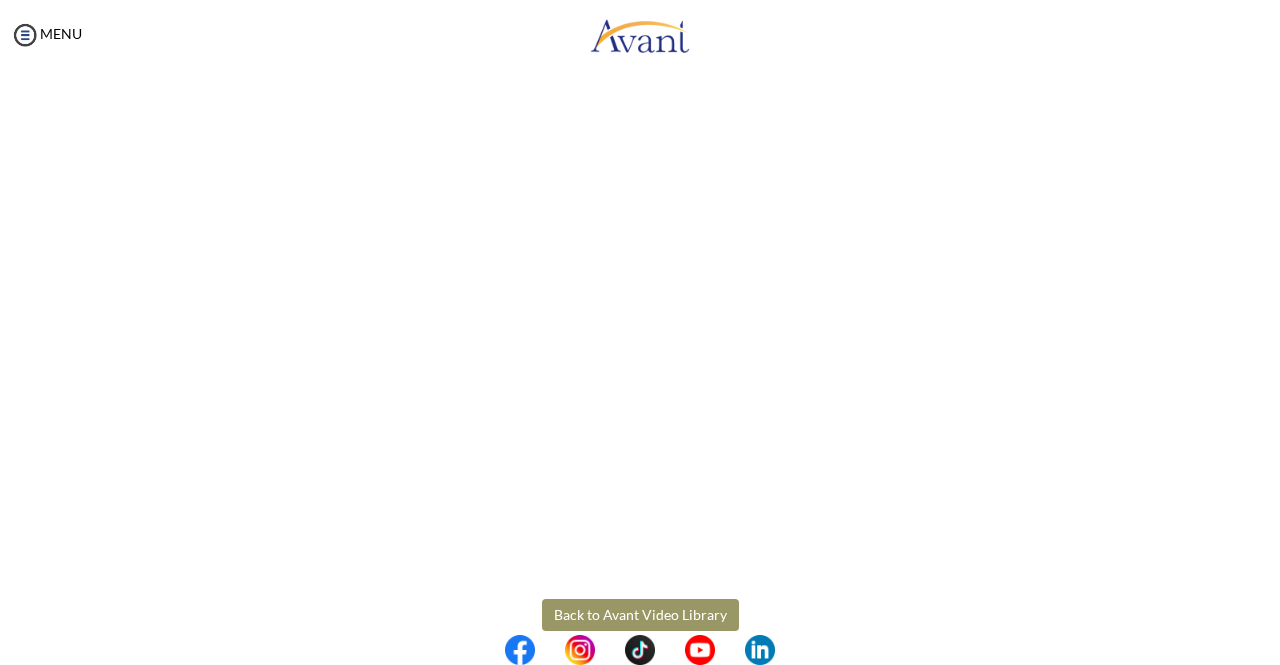 scroll, scrollTop: 500, scrollLeft: 0, axis: vertical 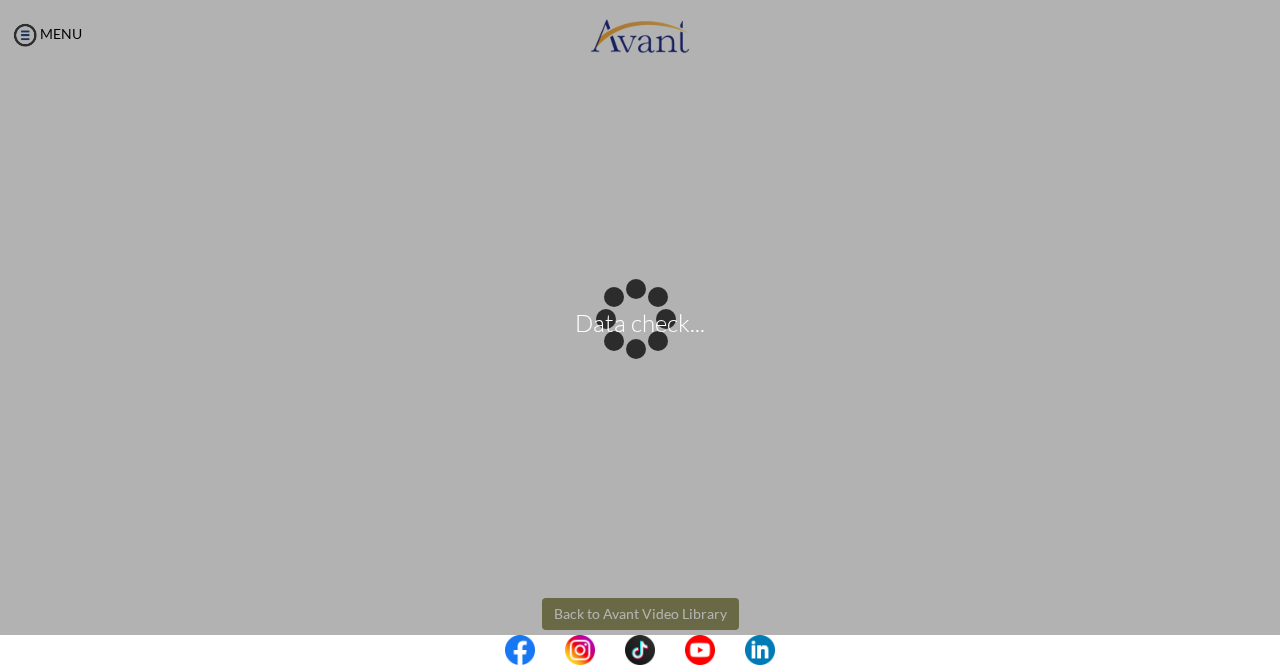 click on "Data check...
Maintenance break. Please come back in 2 hours.
MENU
My Status
What is the next step?
We would like you to watch the introductory video Begin with Avant
We would like you to watch the program video Watch Program Video
We would like you to complete English exam Take Language Test
We would like you to complete clinical assessment Take Clinical Test
We would like you to complete qualification survey Take Qualification Survey
We would like you to watch expectations video Watch Expectations Video
You will be contacted by recruiter to schedule a call.
Your application is being reviewed. Please check your email regularly.
Process Overview
Check off each step as you go to track your progress!" at bounding box center (640, 332) 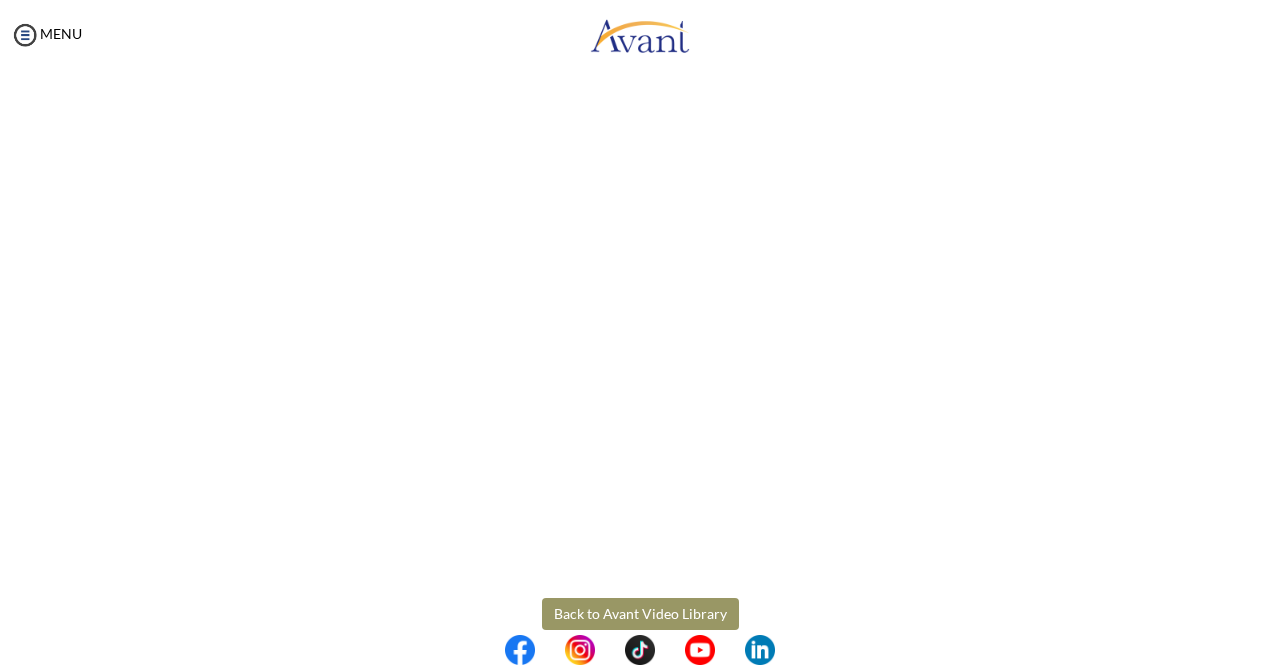 click on "Back to Avant Video Library" at bounding box center (640, 614) 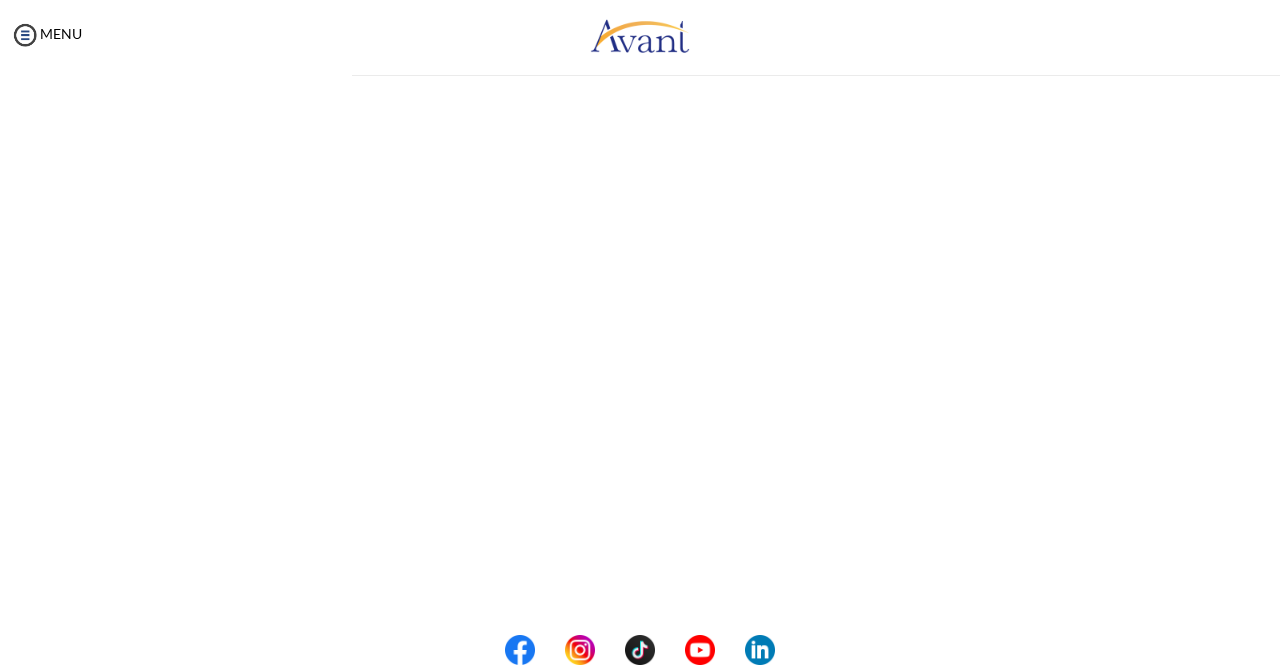 scroll, scrollTop: 0, scrollLeft: 0, axis: both 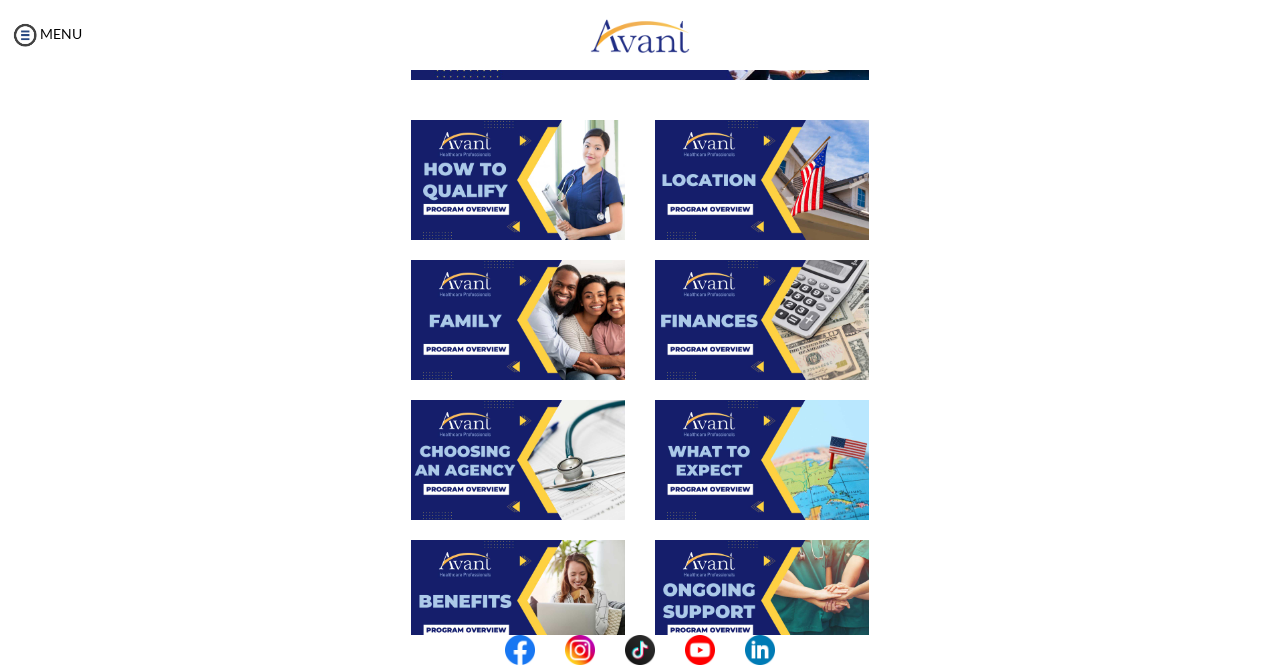 click at bounding box center [762, 320] 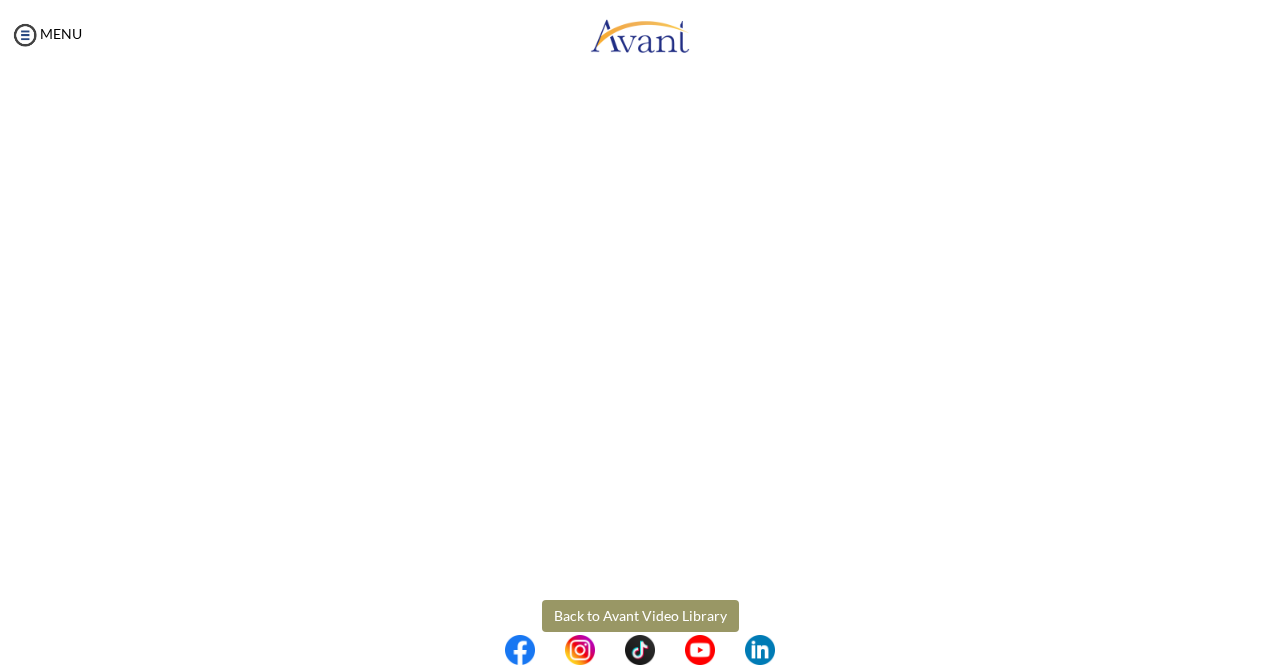 scroll, scrollTop: 318, scrollLeft: 0, axis: vertical 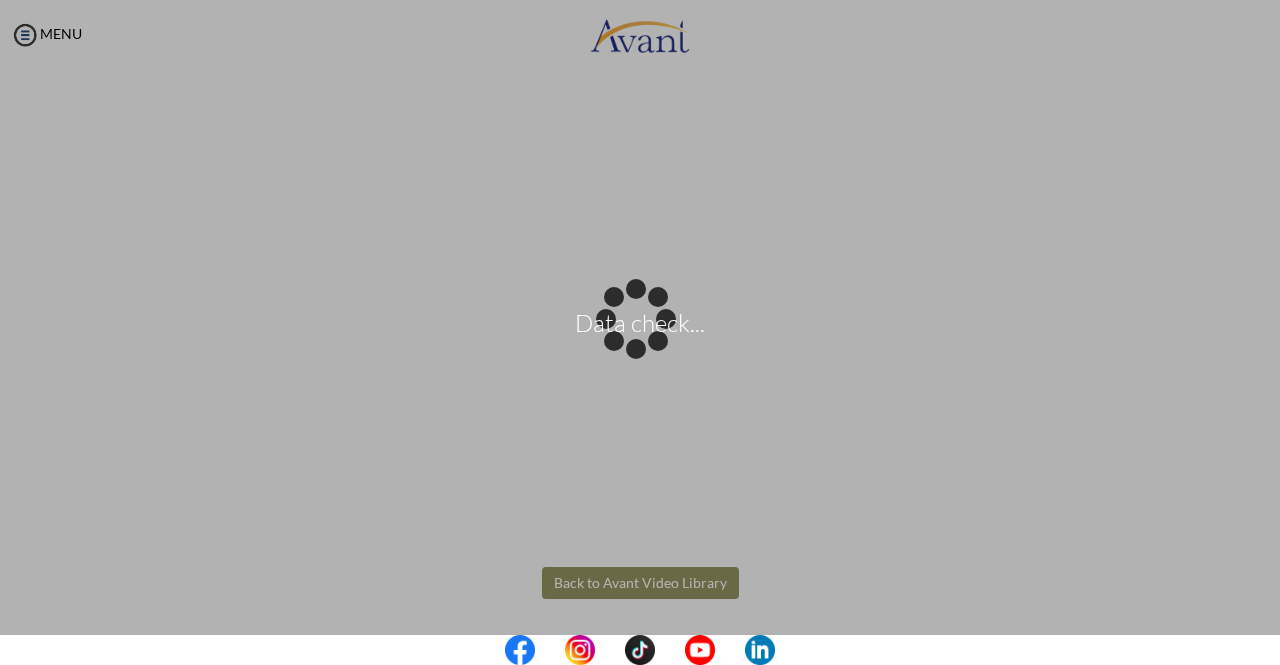 click on "Data check...
Maintenance break. Please come back in 2 hours.
MENU
My Status
What is the next step?
We would like you to watch the introductory video Begin with Avant
We would like you to watch the program video Watch Program Video
We would like you to complete English exam Take Language Test
We would like you to complete clinical assessment Take Clinical Test
We would like you to complete qualification survey Take Qualification Survey
We would like you to watch expectations video Watch Expectations Video
You will be contacted by recruiter to schedule a call.
Your application is being reviewed. Please check your email regularly.
Process Overview
Check off each step as you go to track your progress!" at bounding box center (640, 332) 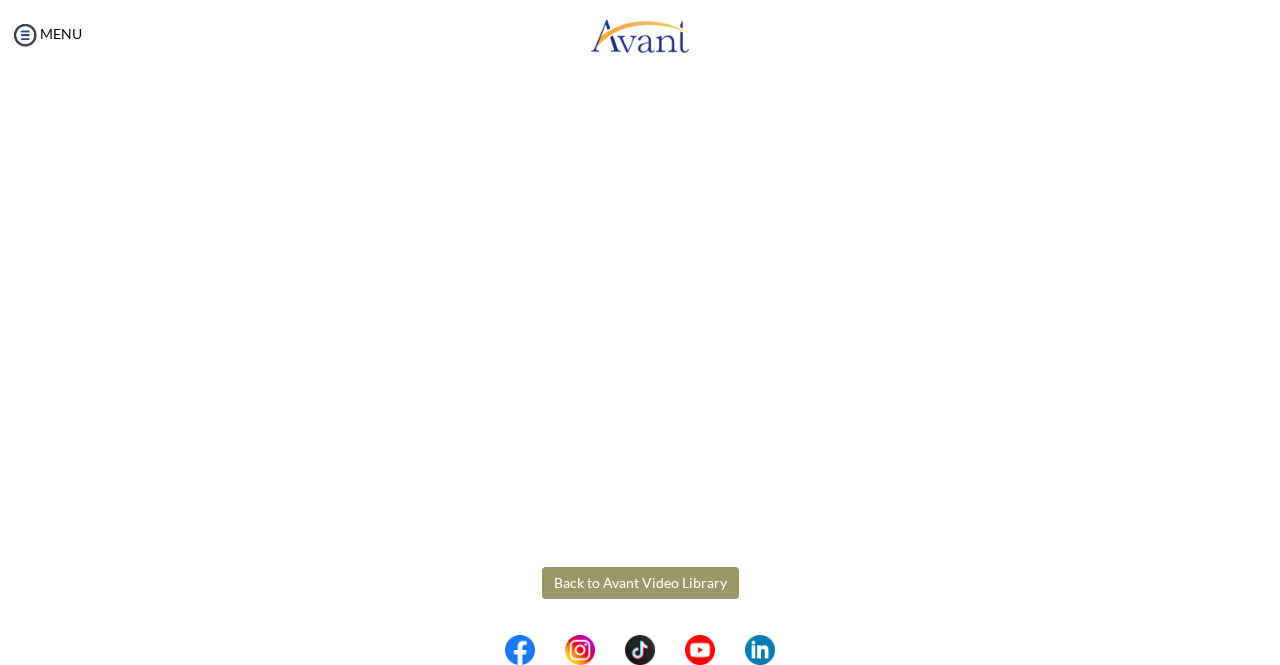 click on "Back to Avant Video Library" at bounding box center [640, 583] 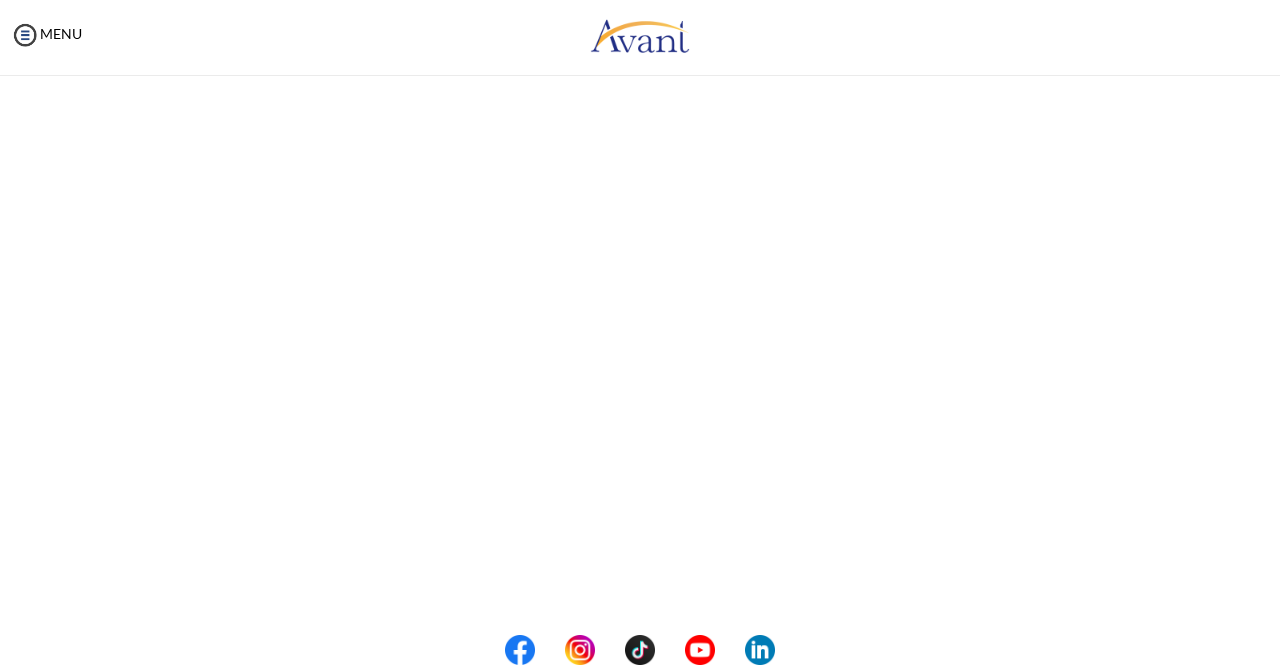 scroll, scrollTop: 318, scrollLeft: 0, axis: vertical 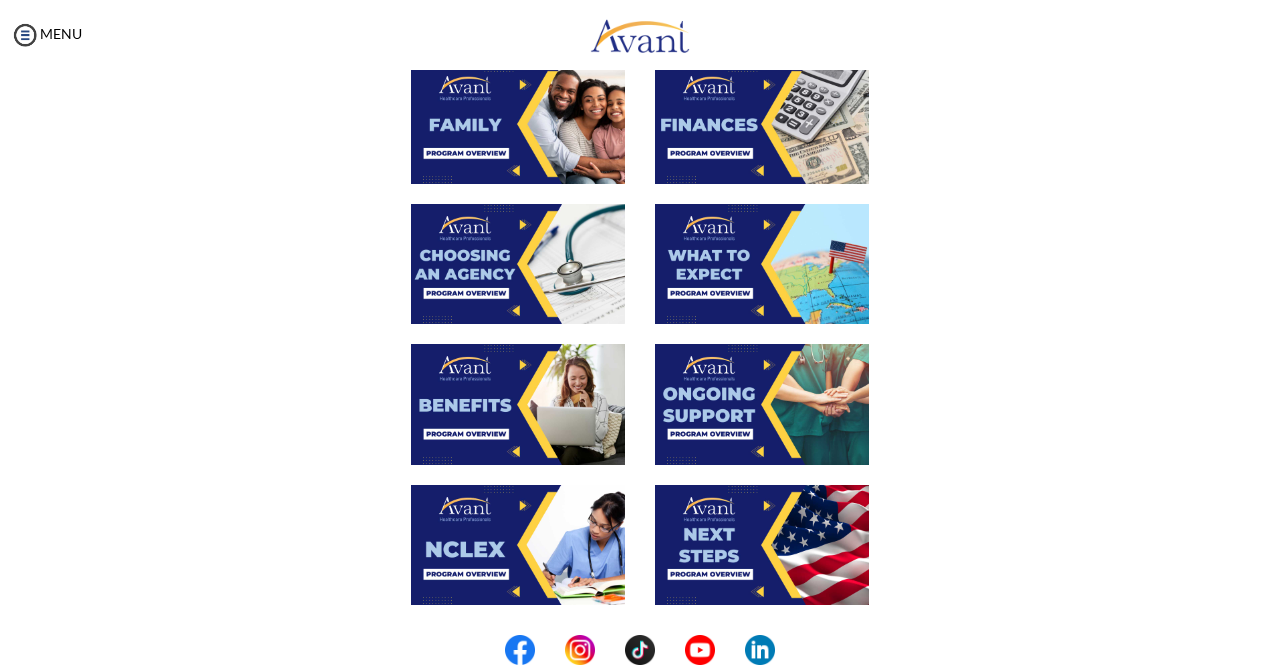 click at bounding box center (518, 264) 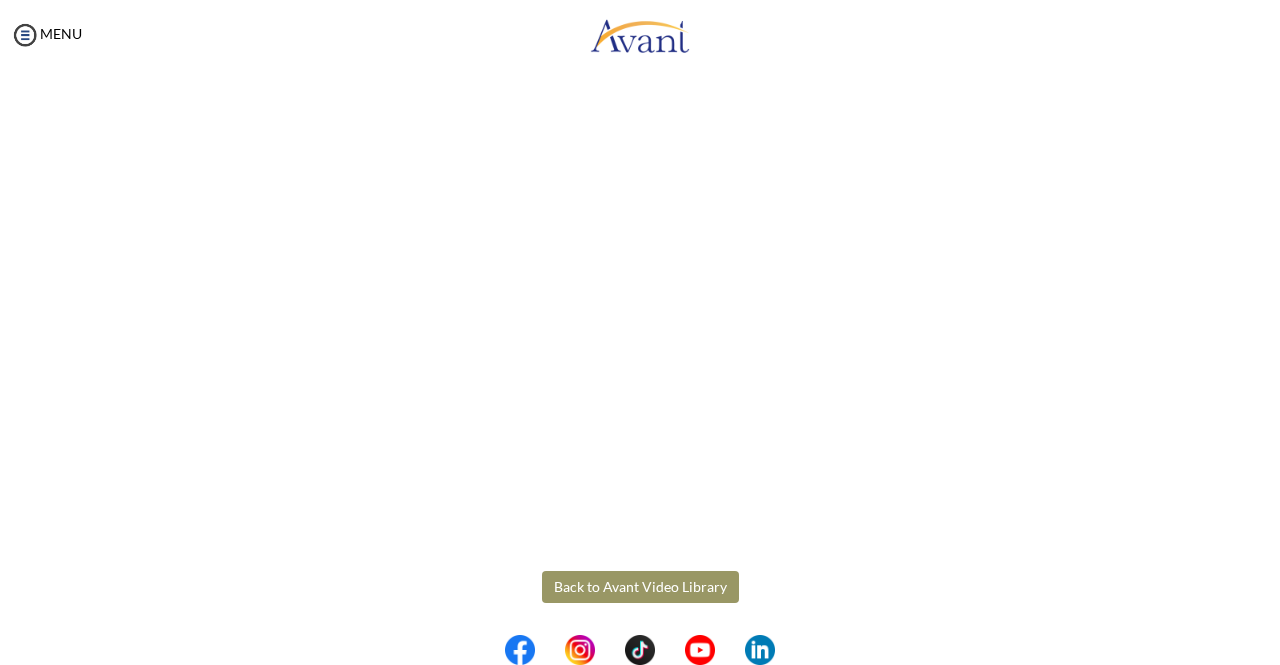 scroll, scrollTop: 532, scrollLeft: 0, axis: vertical 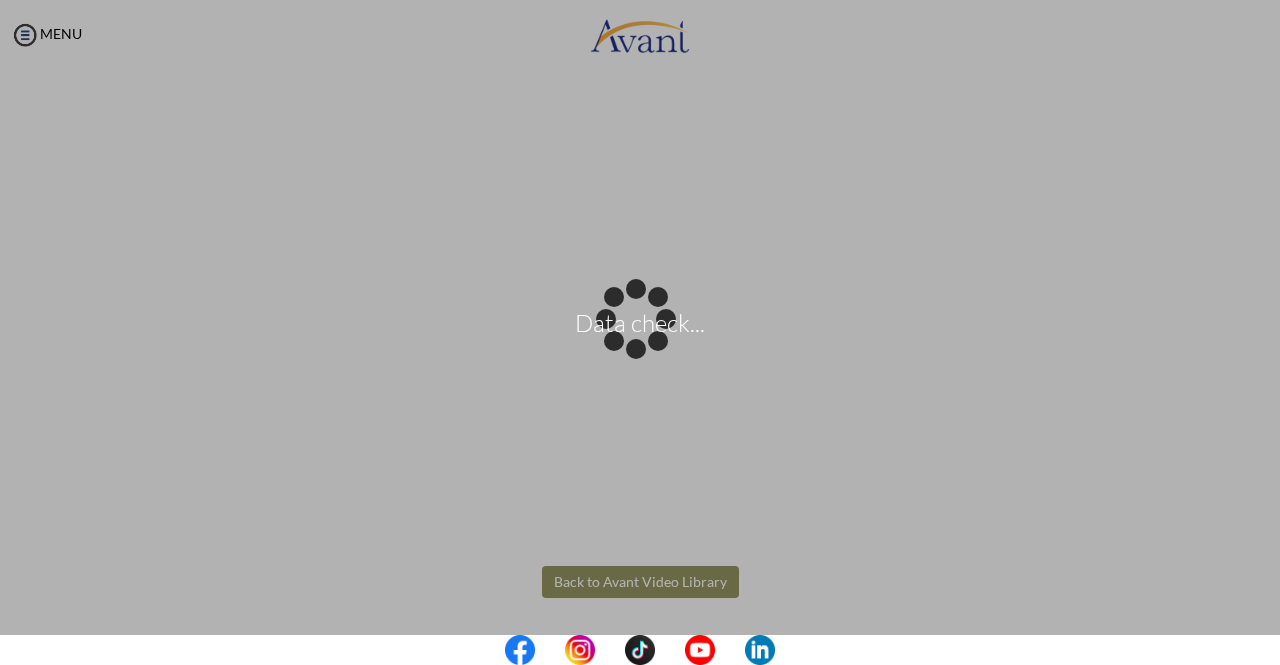 click on "Data check...
Maintenance break. Please come back in 2 hours.
MENU
My Status
What is the next step?
We would like you to watch the introductory video Begin with Avant
We would like you to watch the program video Watch Program Video
We would like you to complete English exam Take Language Test
We would like you to complete clinical assessment Take Clinical Test
We would like you to complete qualification survey Take Qualification Survey
We would like you to watch expectations video Watch Expectations Video
You will be contacted by recruiter to schedule a call.
Your application is being reviewed. Please check your email regularly.
Process Overview
Check off each step as you go to track your progress!" at bounding box center [640, 332] 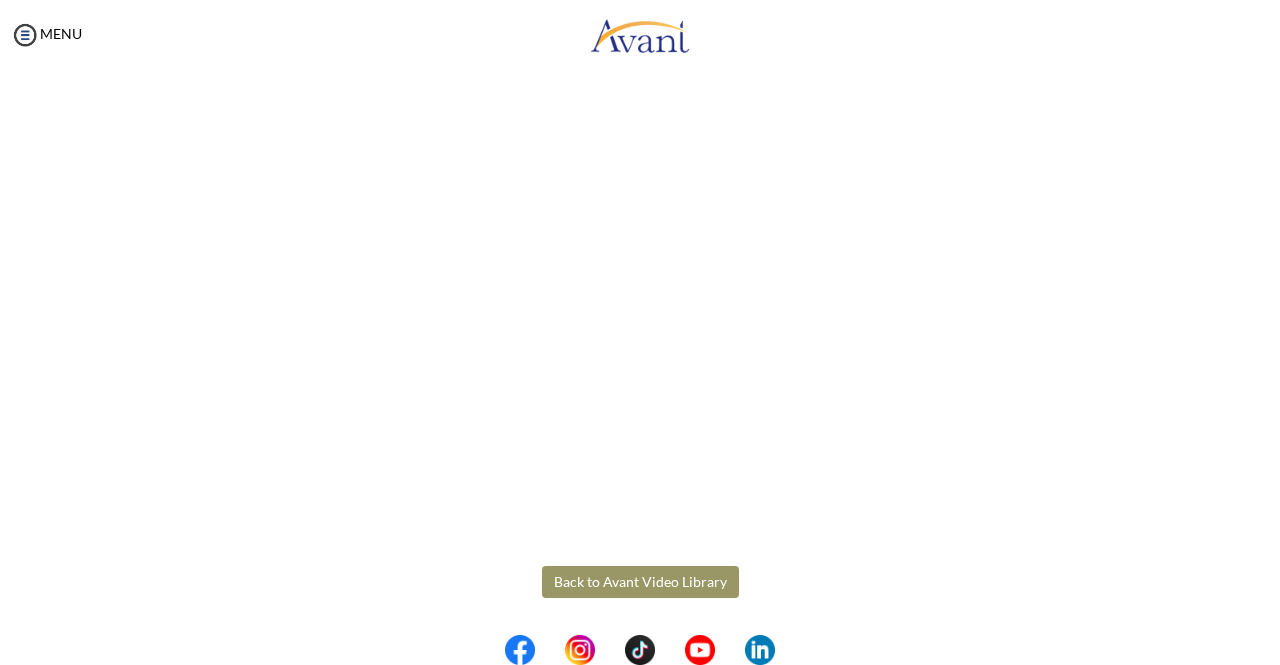click on "Back to Avant Video Library" at bounding box center (640, 582) 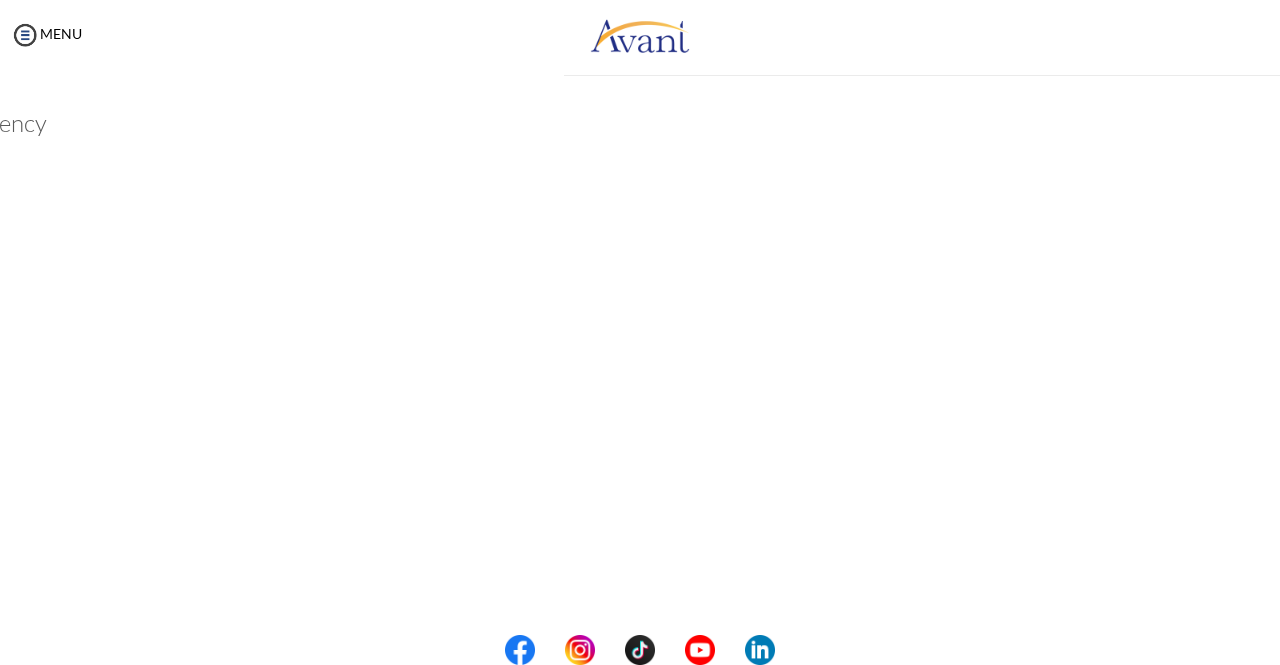 scroll, scrollTop: 532, scrollLeft: 0, axis: vertical 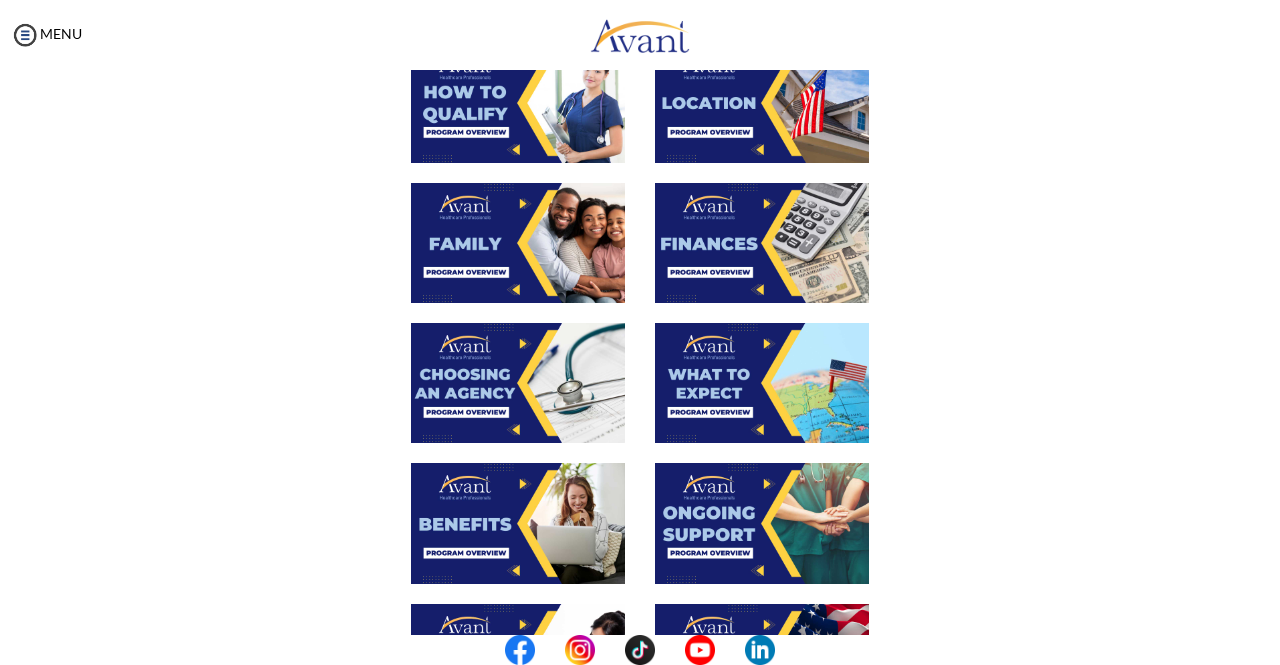 click at bounding box center [762, 383] 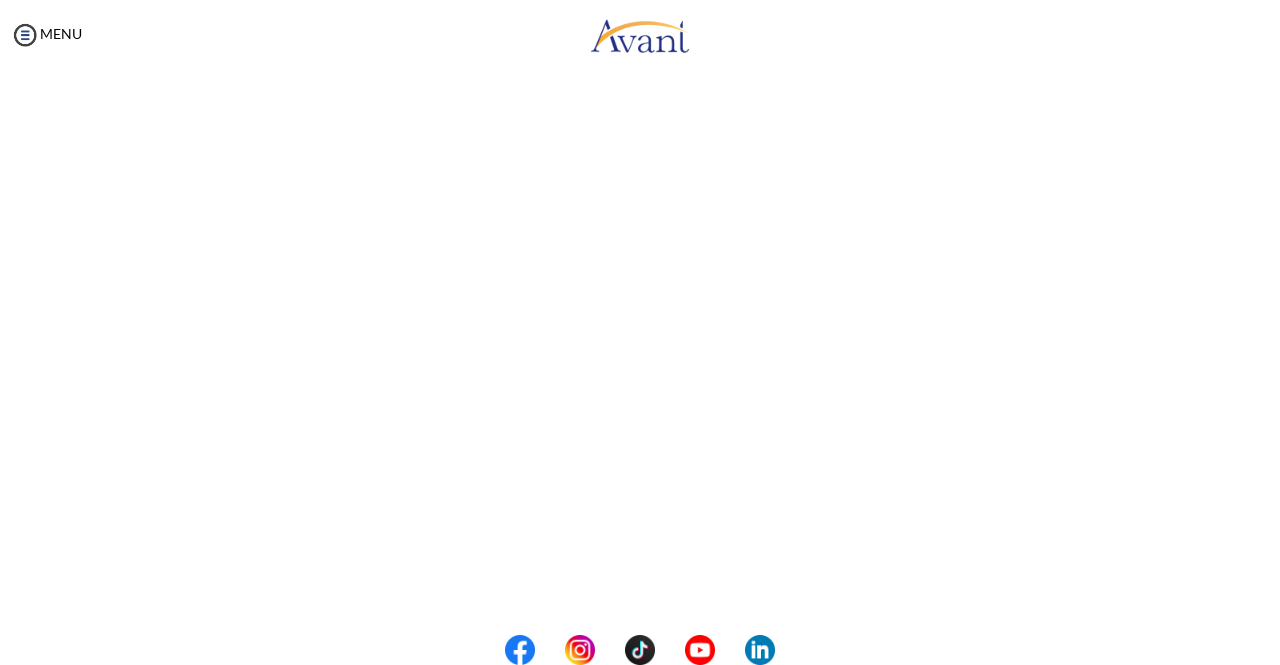 scroll, scrollTop: 532, scrollLeft: 0, axis: vertical 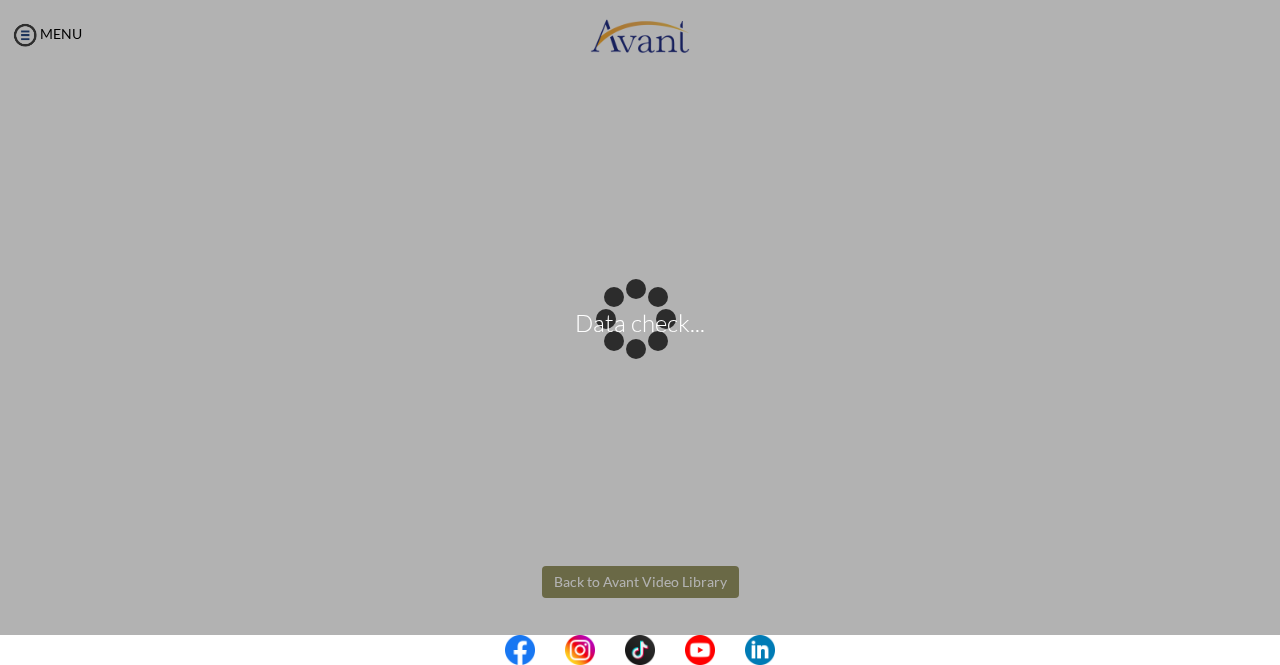 click on "Data check...
Maintenance break. Please come back in 2 hours.
MENU
My Status
What is the next step?
We would like you to watch the introductory video Begin with Avant
We would like you to watch the program video Watch Program Video
We would like you to complete English exam Take Language Test
We would like you to complete clinical assessment Take Clinical Test
We would like you to complete qualification survey Take Qualification Survey
We would like you to watch expectations video Watch Expectations Video
You will be contacted by recruiter to schedule a call.
Your application is being reviewed. Please check your email regularly.
Process Overview
Check off each step as you go to track your progress!" at bounding box center (640, 332) 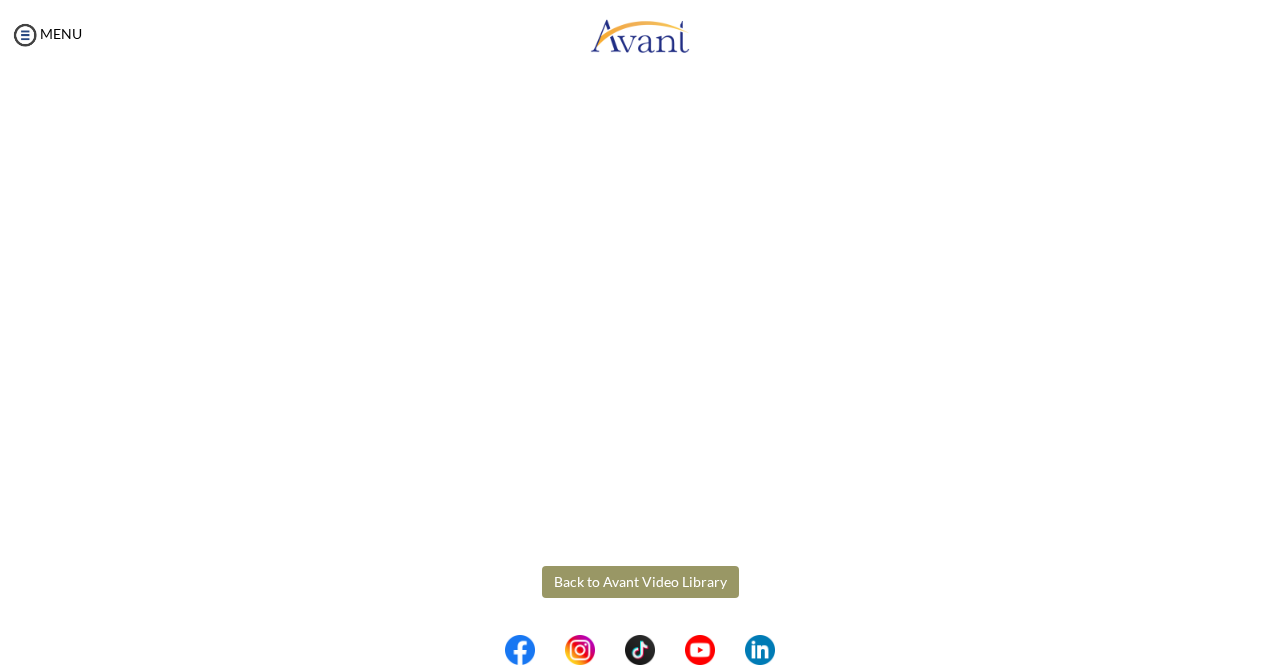 click on "Maintenance break. Please come back in 2 hours.
MENU
My Status
What is the next step?
We would like you to watch the introductory video Begin with Avant
We would like you to watch the program video Watch Program Video
We would like you to complete English exam Take Language Test
We would like you to complete clinical assessment Take Clinical Test
We would like you to complete qualification survey Take Qualification Survey
We would like you to watch expectations video Watch Expectations Video
You will be contacted by recruiter to schedule a call.
Your application is being reviewed. Please check your email regularly.
Process Overview
Check off each step as you go to track your progress!
1" at bounding box center [640, 332] 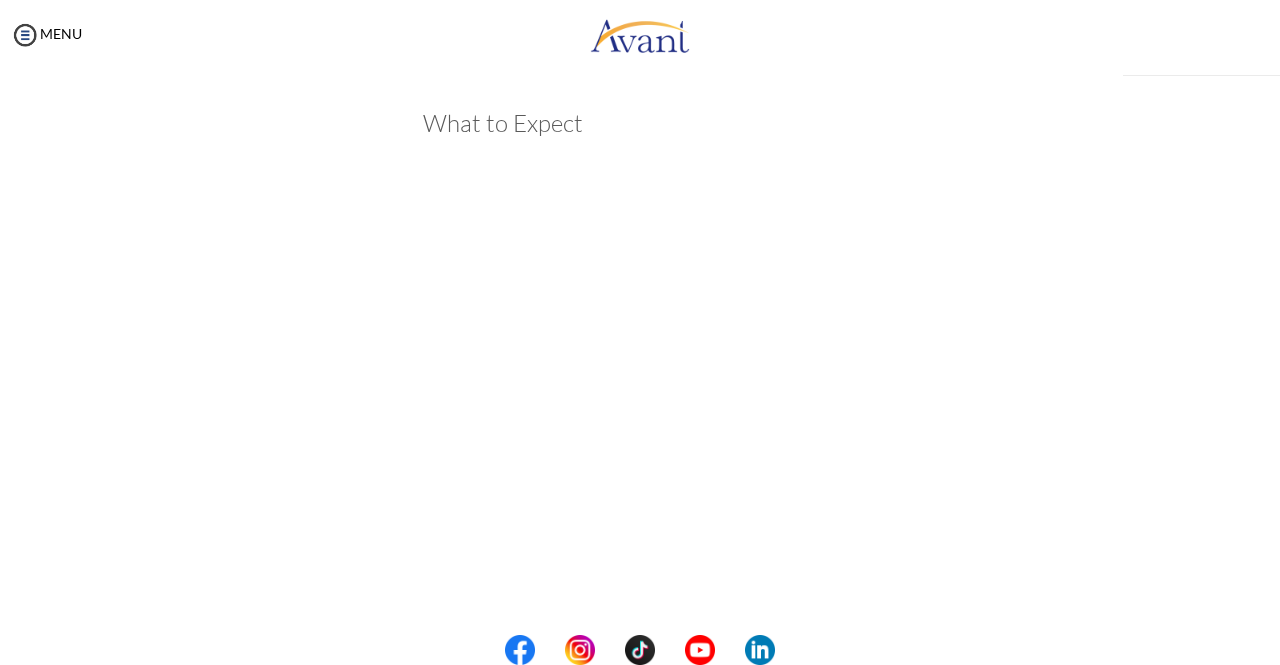 scroll, scrollTop: 532, scrollLeft: 0, axis: vertical 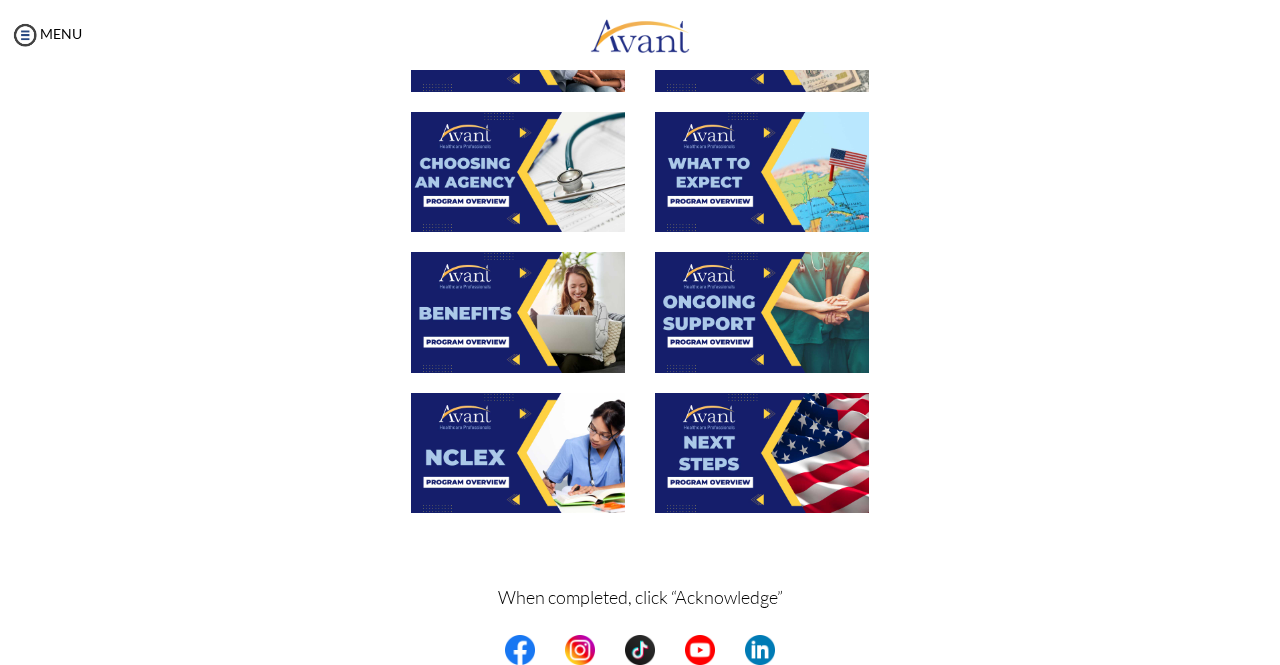 click at bounding box center (518, 312) 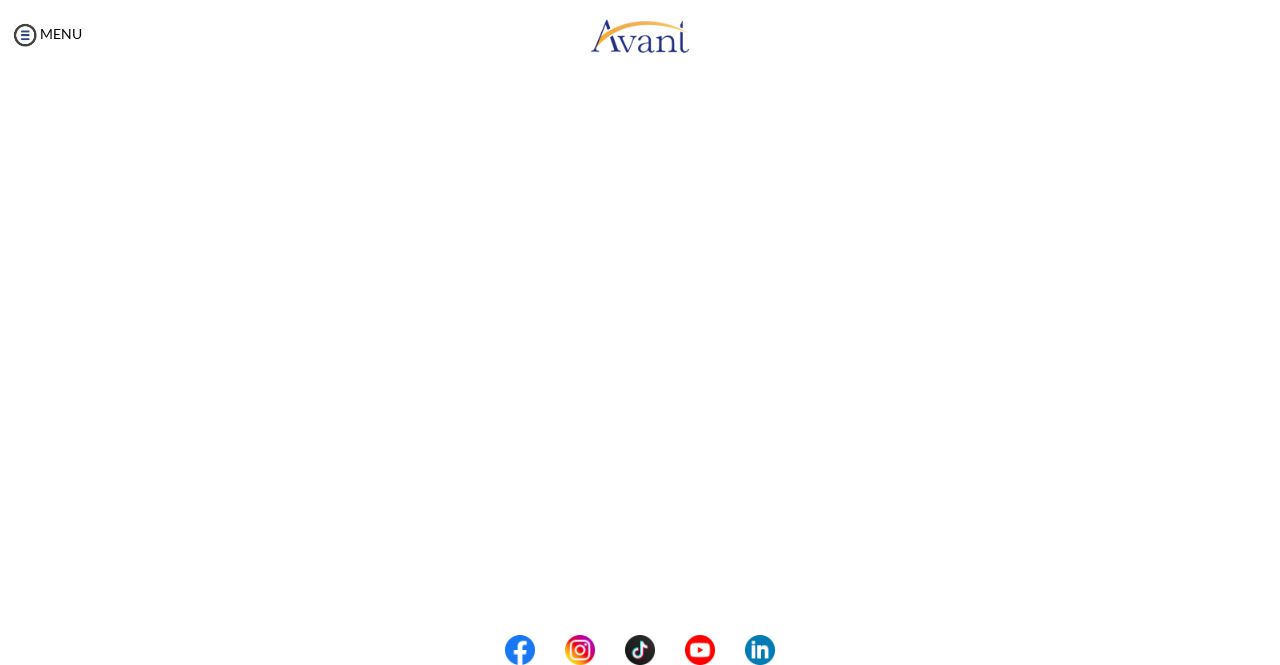 scroll, scrollTop: 532, scrollLeft: 0, axis: vertical 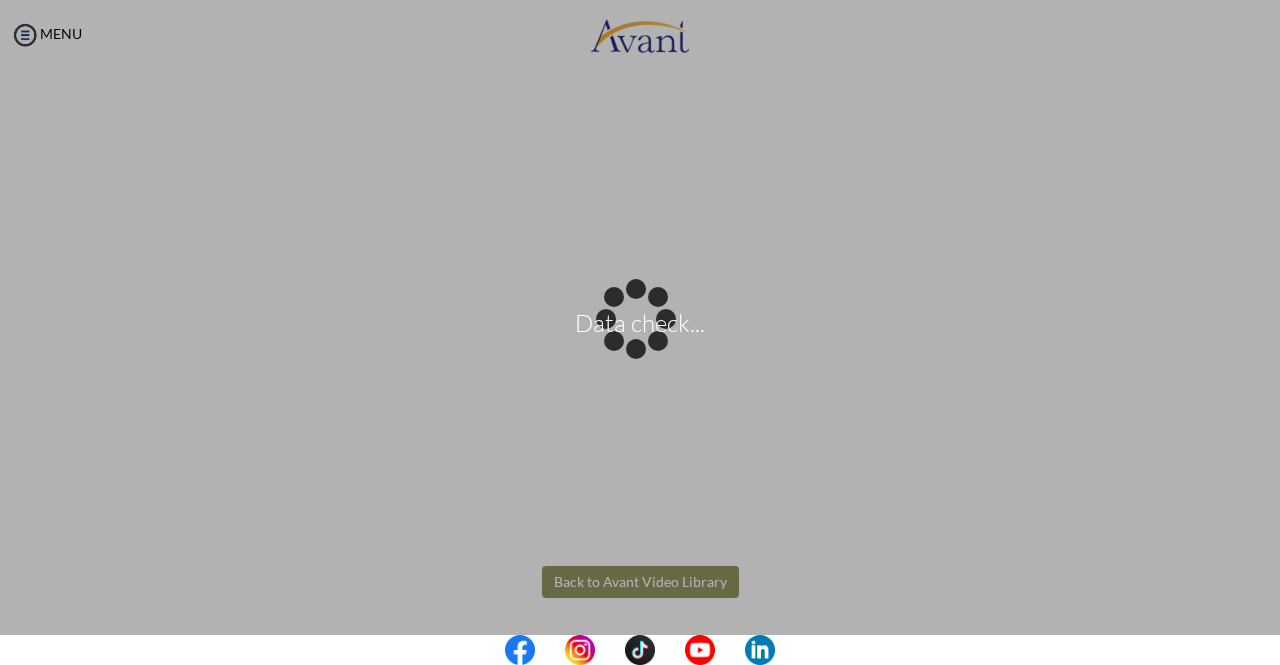 click on "Data check...
Maintenance break. Please come back in 2 hours.
MENU
My Status
What is the next step?
We would like you to watch the introductory video Begin with Avant
We would like you to watch the program video Watch Program Video
We would like you to complete English exam Take Language Test
We would like you to complete clinical assessment Take Clinical Test
We would like you to complete qualification survey Take Qualification Survey
We would like you to watch expectations video Watch Expectations Video
You will be contacted by recruiter to schedule a call.
Your application is being reviewed. Please check your email regularly.
Process Overview
Check off each step as you go to track your progress!" at bounding box center [640, 332] 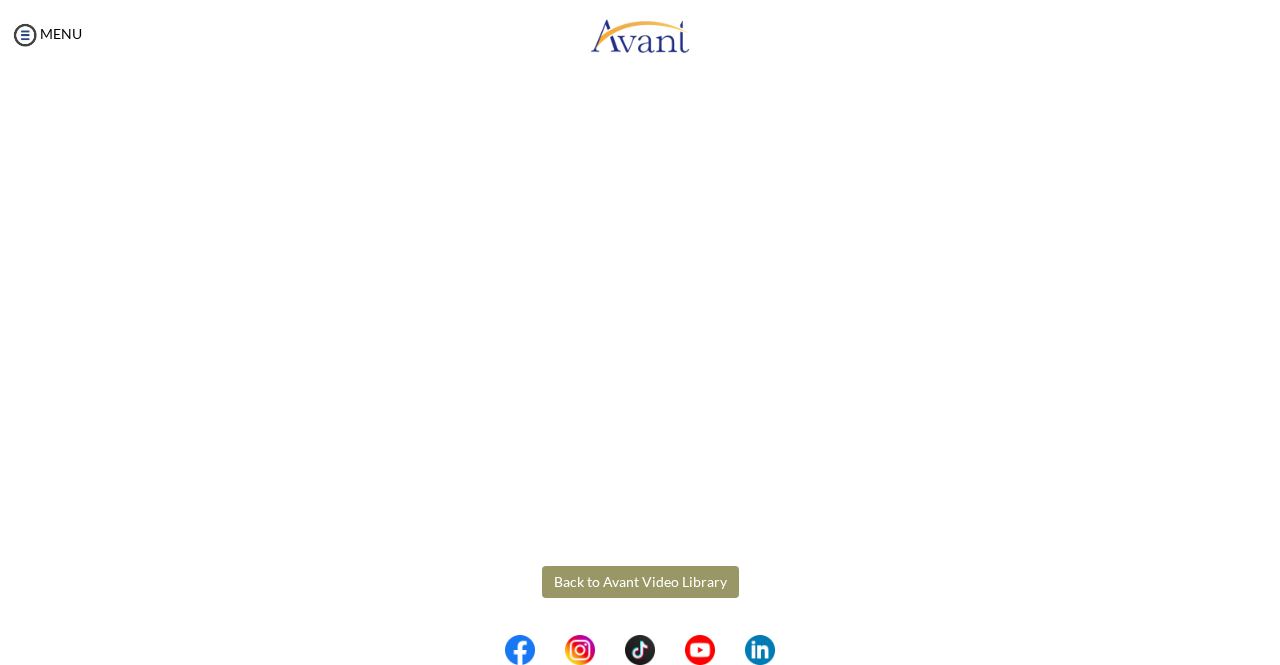 click on "Back to Avant Video Library" at bounding box center (640, 582) 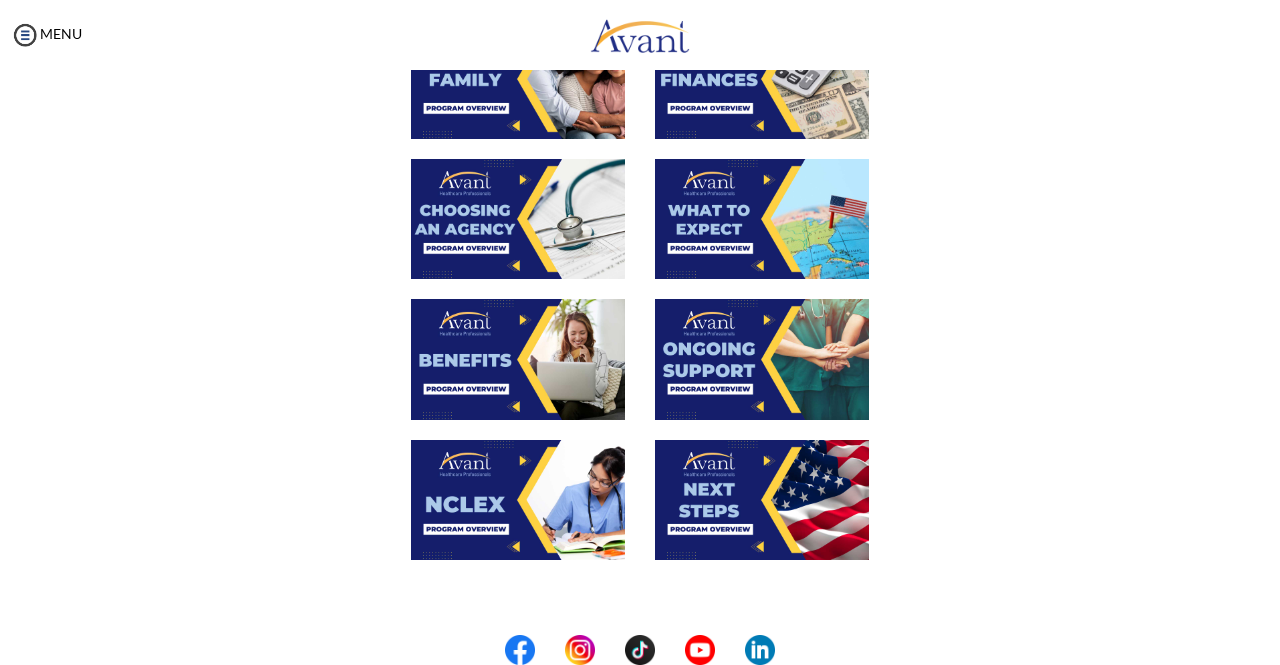 scroll, scrollTop: 656, scrollLeft: 0, axis: vertical 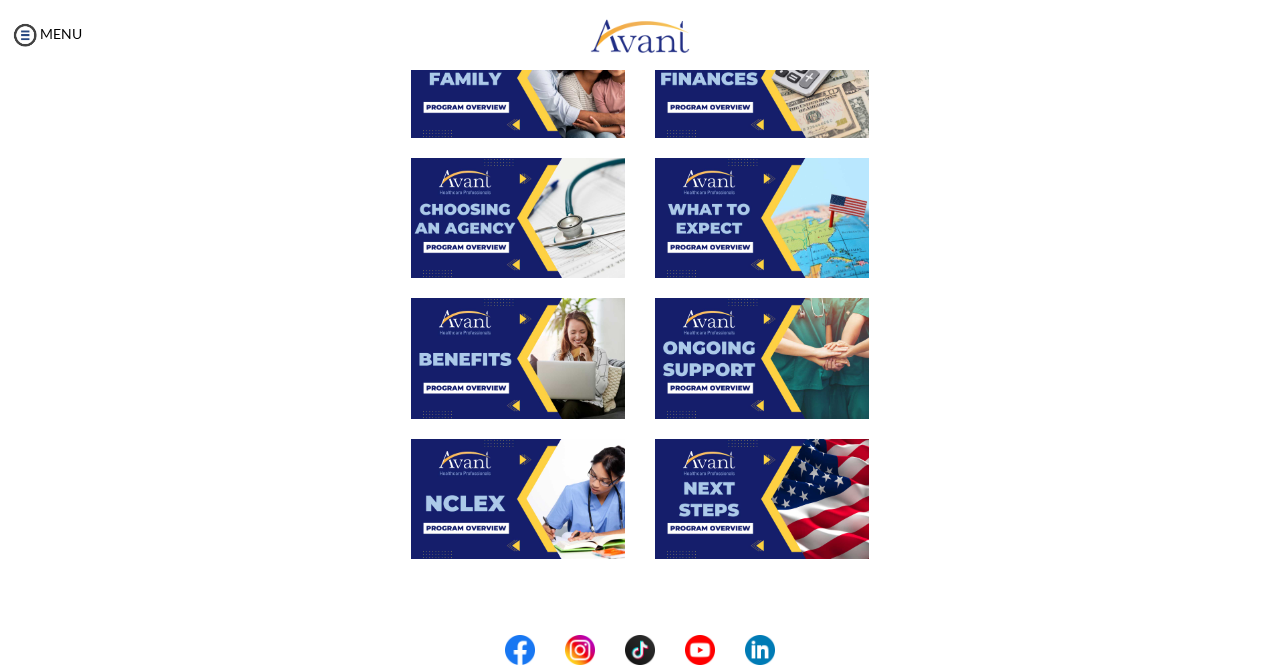click at bounding box center [762, 358] 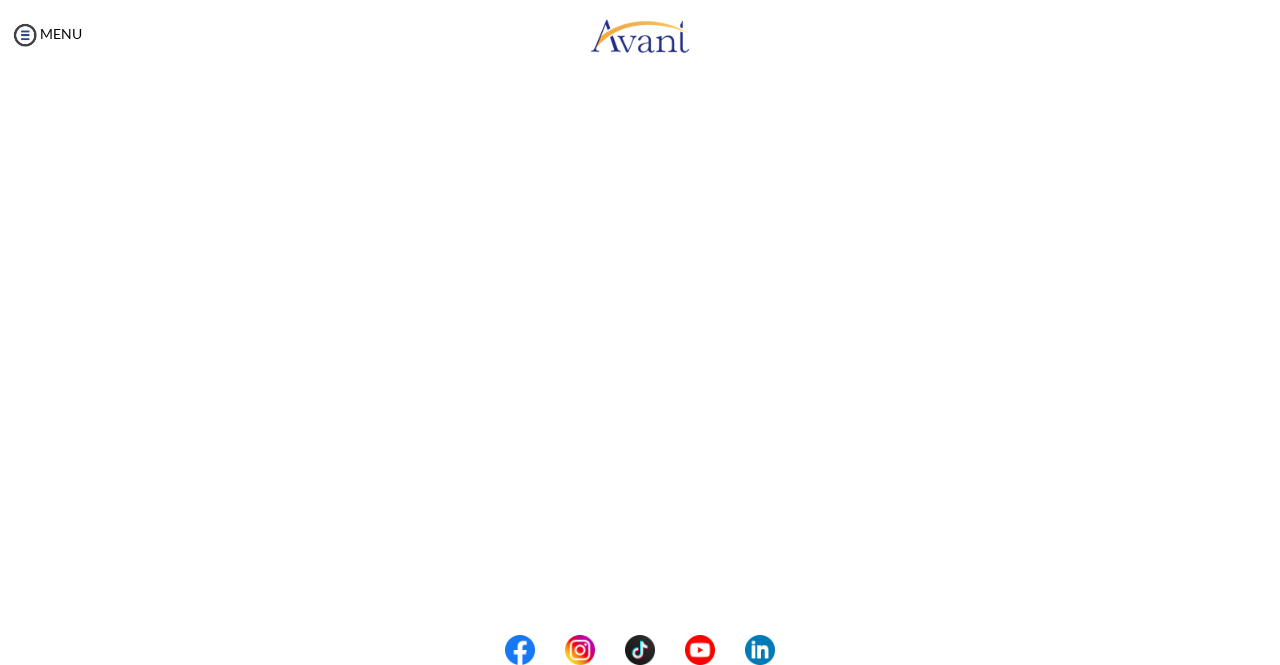 scroll, scrollTop: 532, scrollLeft: 0, axis: vertical 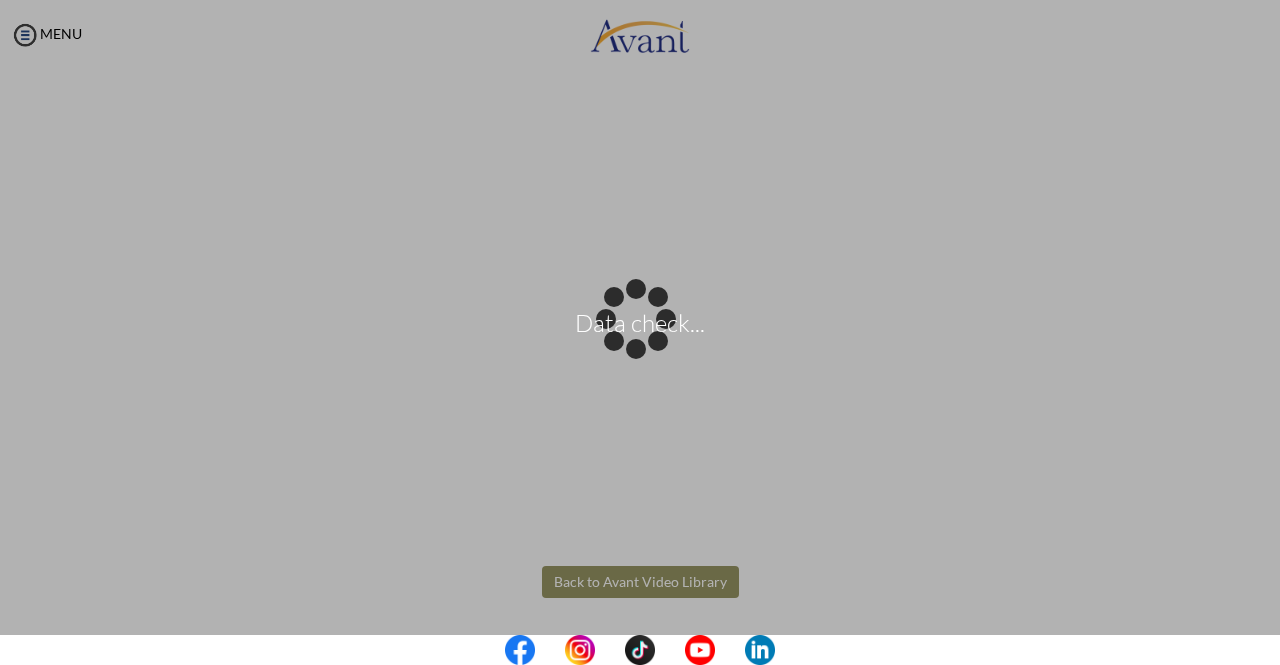 click on "Data check...
Maintenance break. Please come back in 2 hours.
MENU
My Status
What is the next step?
We would like you to watch the introductory video Begin with Avant
We would like you to watch the program video Watch Program Video
We would like you to complete English exam Take Language Test
We would like you to complete clinical assessment Take Clinical Test
We would like you to complete qualification survey Take Qualification Survey
We would like you to watch expectations video Watch Expectations Video
You will be contacted by recruiter to schedule a call.
Your application is being reviewed. Please check your email regularly.
Process Overview
Check off each step as you go to track your progress!" at bounding box center [640, 332] 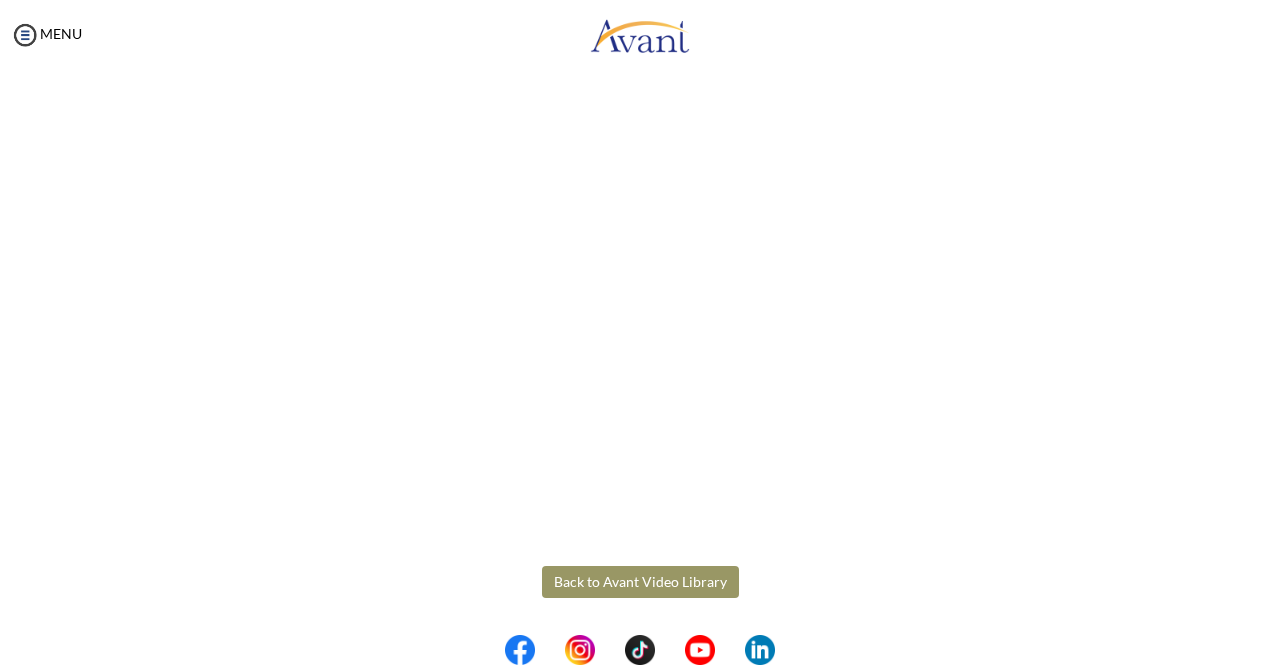 click on "Back to Avant Video Library" at bounding box center [640, 582] 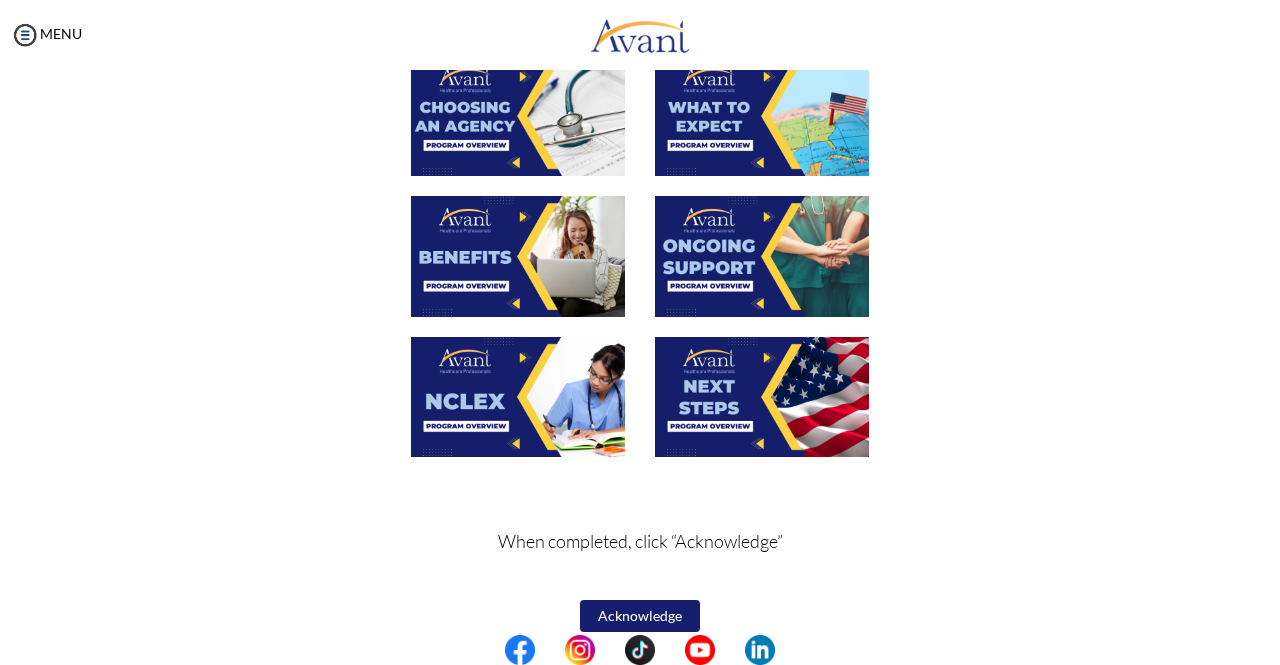 scroll, scrollTop: 760, scrollLeft: 0, axis: vertical 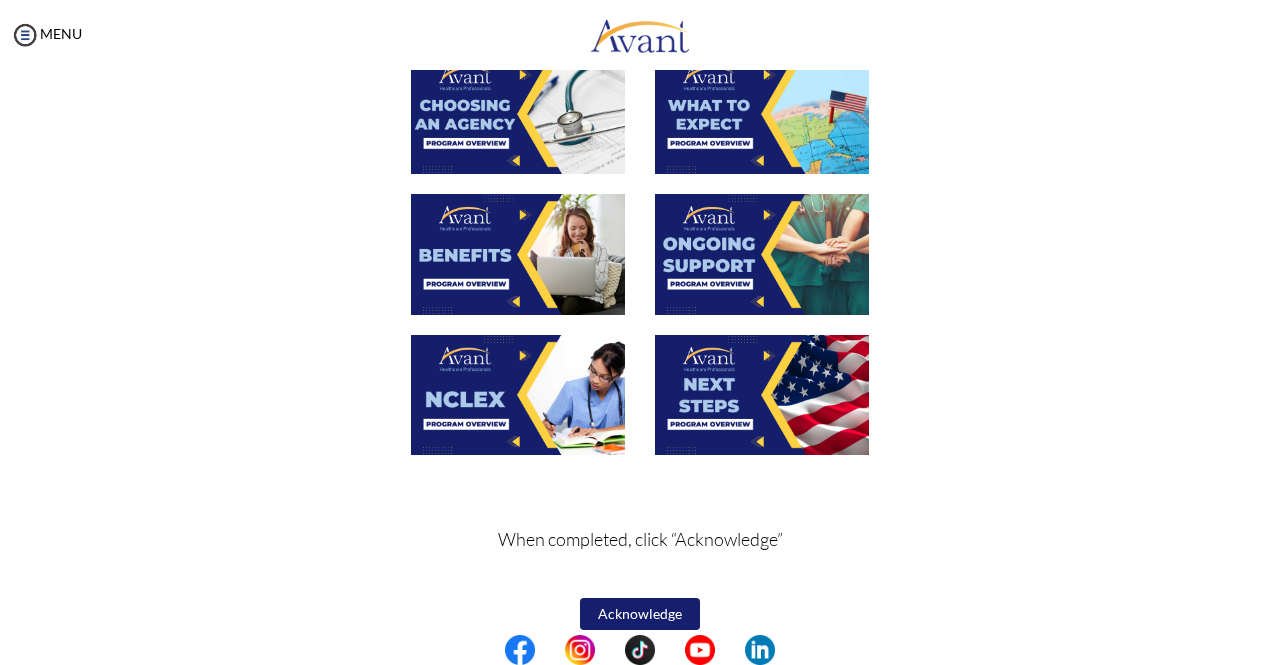 click at bounding box center [518, 395] 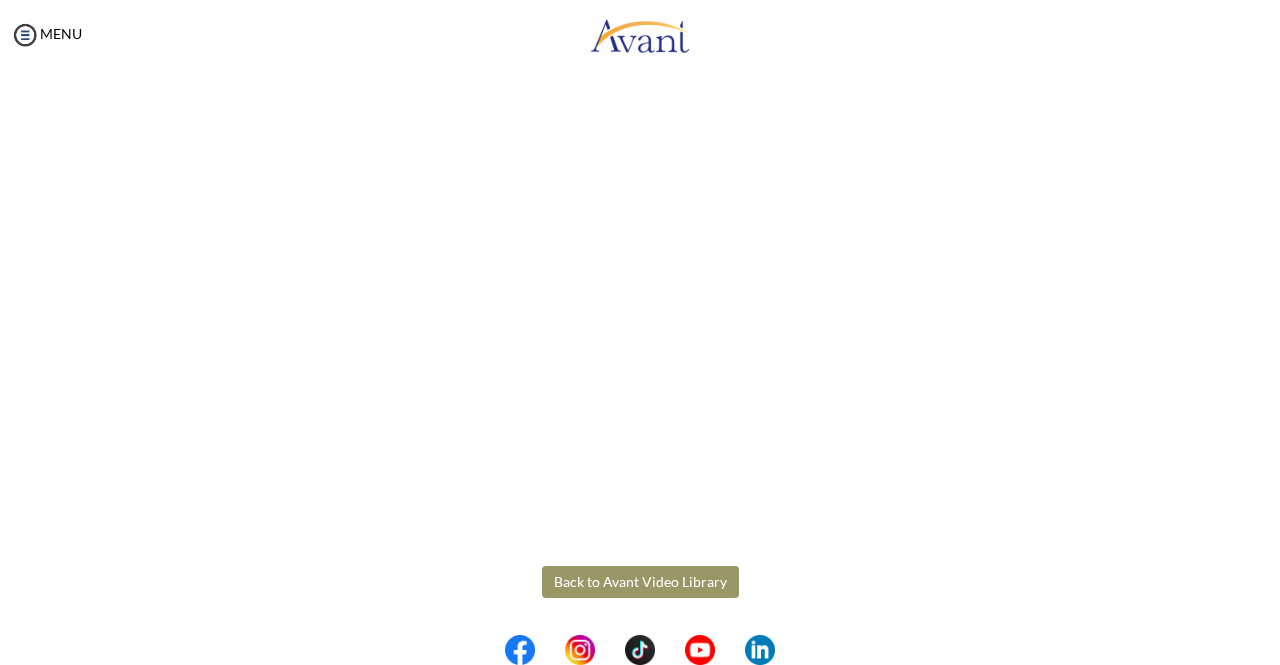 scroll, scrollTop: 532, scrollLeft: 0, axis: vertical 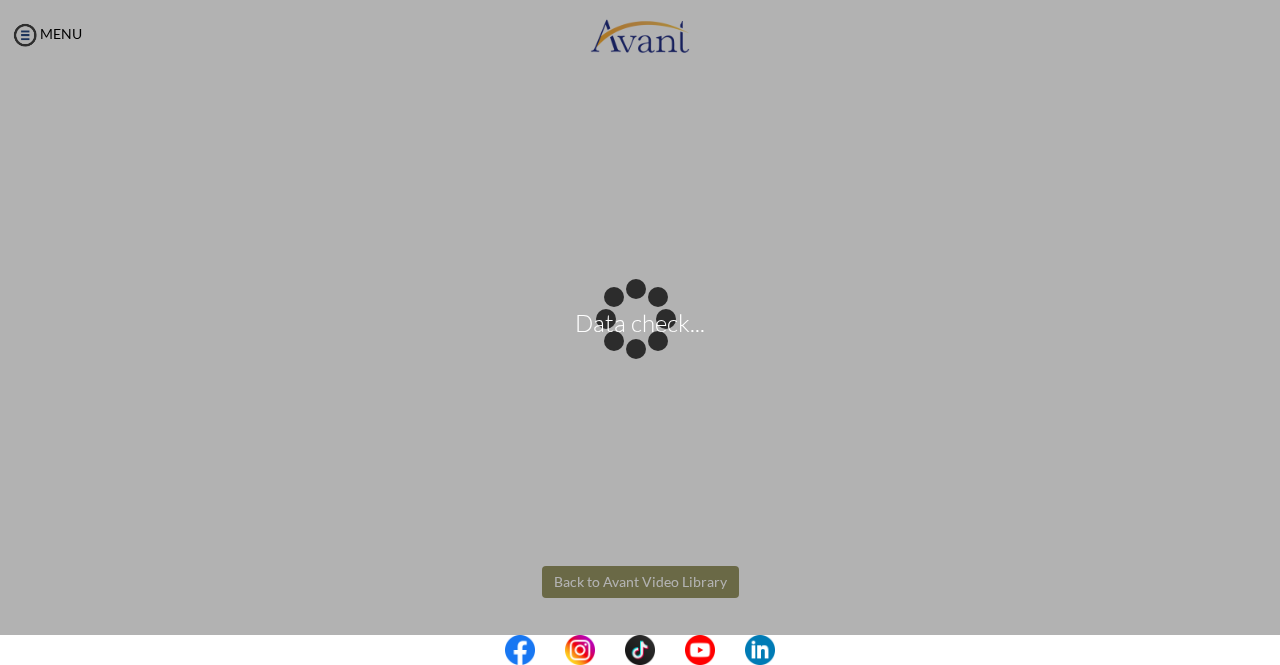 click on "Data check...
Maintenance break. Please come back in 2 hours.
MENU
My Status
What is the next step?
We would like you to watch the introductory video Begin with Avant
We would like you to watch the program video Watch Program Video
We would like you to complete English exam Take Language Test
We would like you to complete clinical assessment Take Clinical Test
We would like you to complete qualification survey Take Qualification Survey
We would like you to watch expectations video Watch Expectations Video
You will be contacted by recruiter to schedule a call.
Your application is being reviewed. Please check your email regularly.
Process Overview
Check off each step as you go to track your progress!" at bounding box center [640, 332] 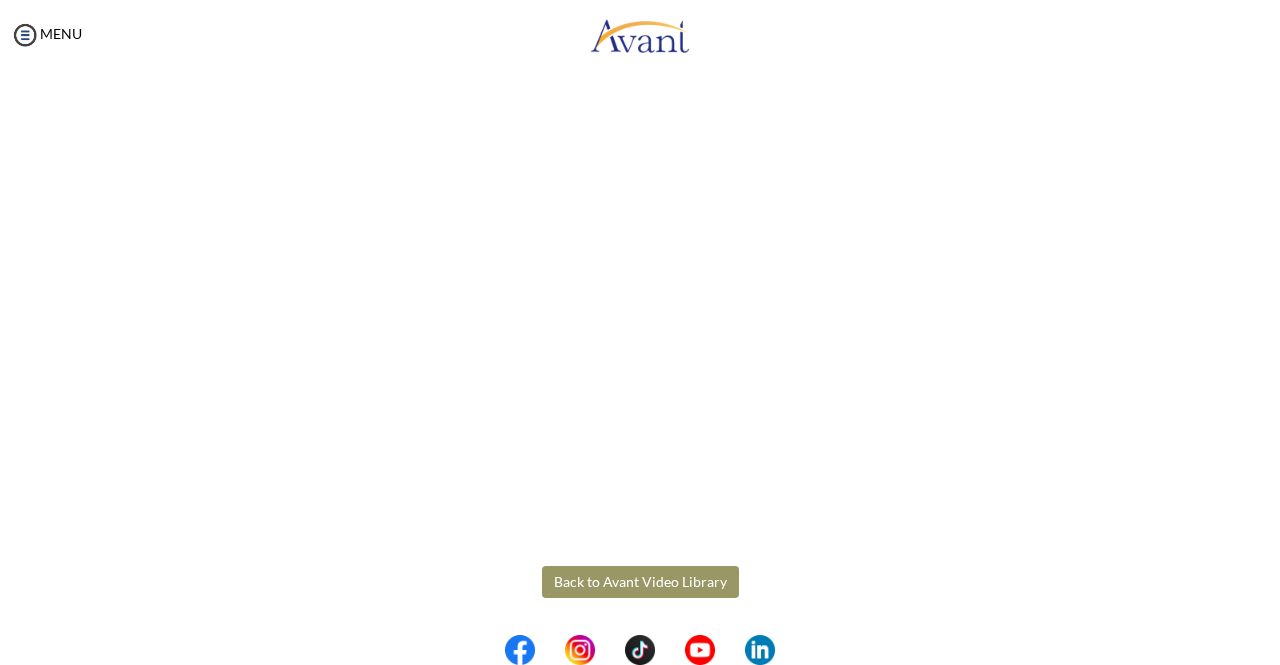 click on "Back to Avant Video Library" at bounding box center [640, 582] 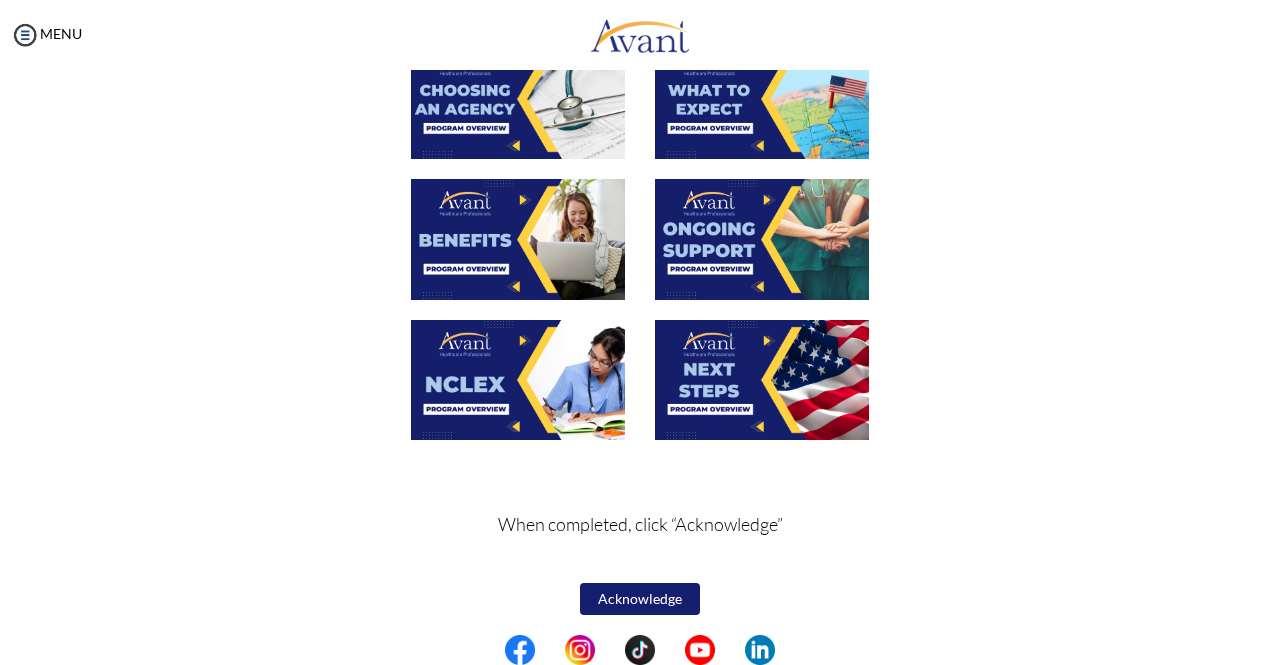 scroll, scrollTop: 776, scrollLeft: 0, axis: vertical 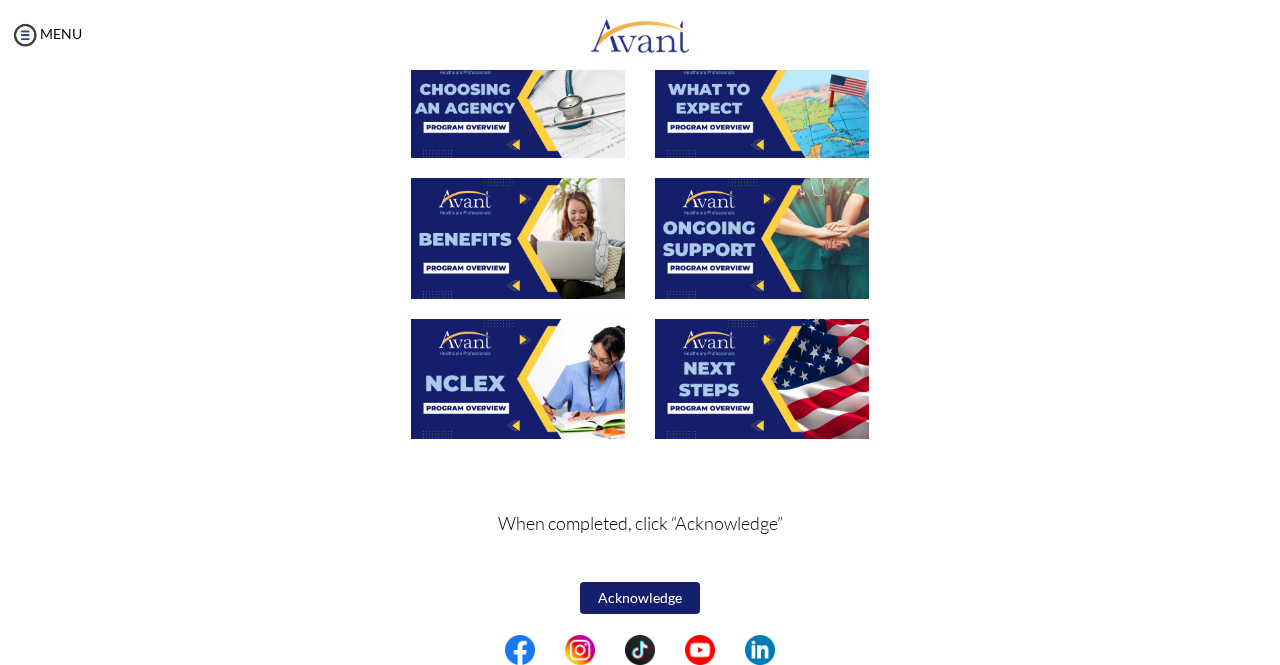 click at bounding box center [762, 379] 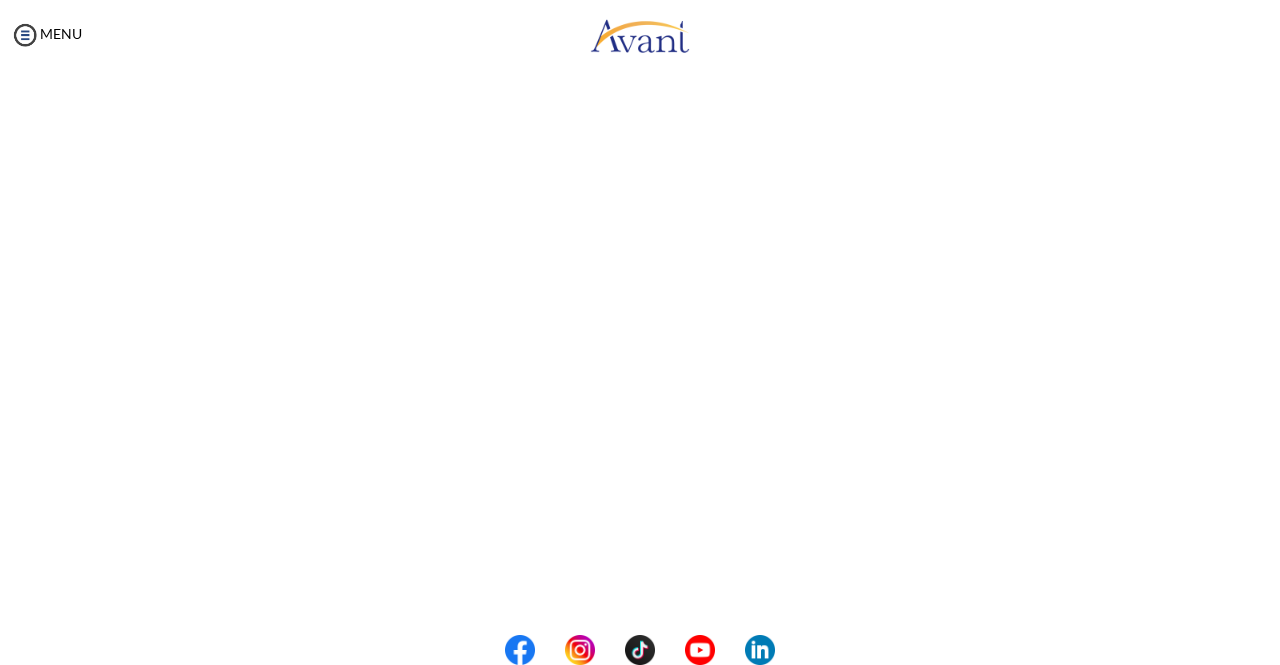 scroll, scrollTop: 532, scrollLeft: 0, axis: vertical 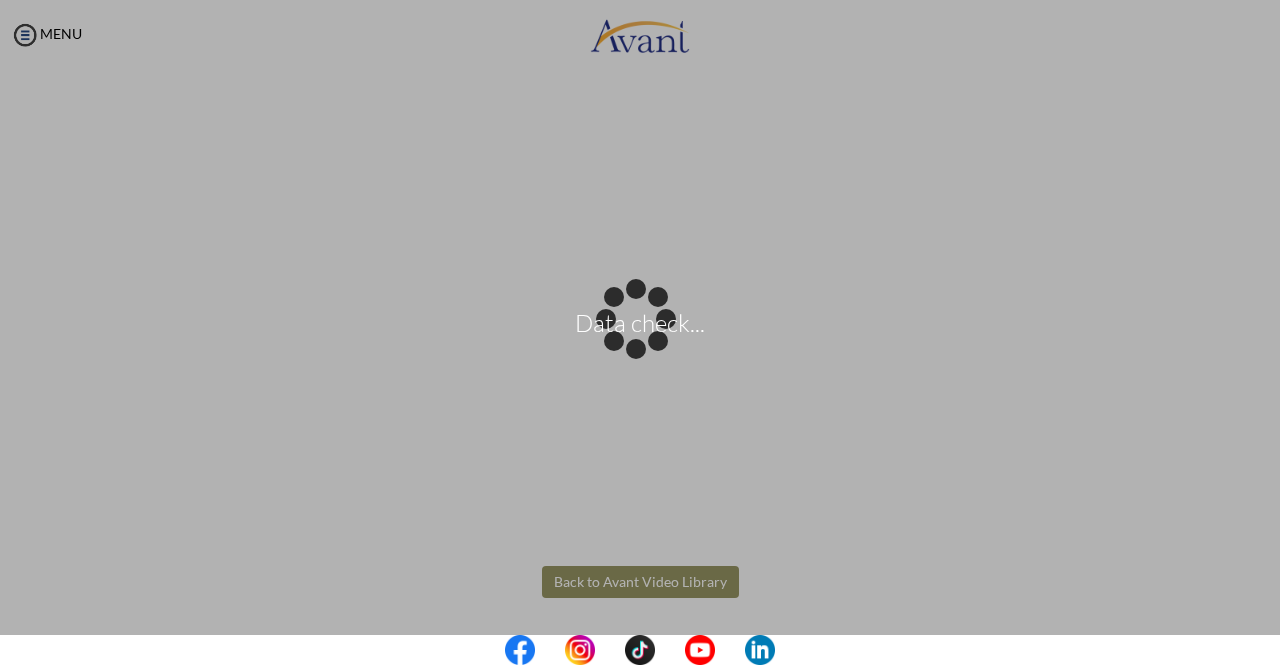 click on "Data check...
Maintenance break. Please come back in 2 hours.
MENU
My Status
What is the next step?
We would like you to watch the introductory video Begin with Avant
We would like you to watch the program video Watch Program Video
We would like you to complete English exam Take Language Test
We would like you to complete clinical assessment Take Clinical Test
We would like you to complete qualification survey Take Qualification Survey
We would like you to watch expectations video Watch Expectations Video
You will be contacted by recruiter to schedule a call.
Your application is being reviewed. Please check your email regularly.
Process Overview
Check off each step as you go to track your progress!" at bounding box center (640, 332) 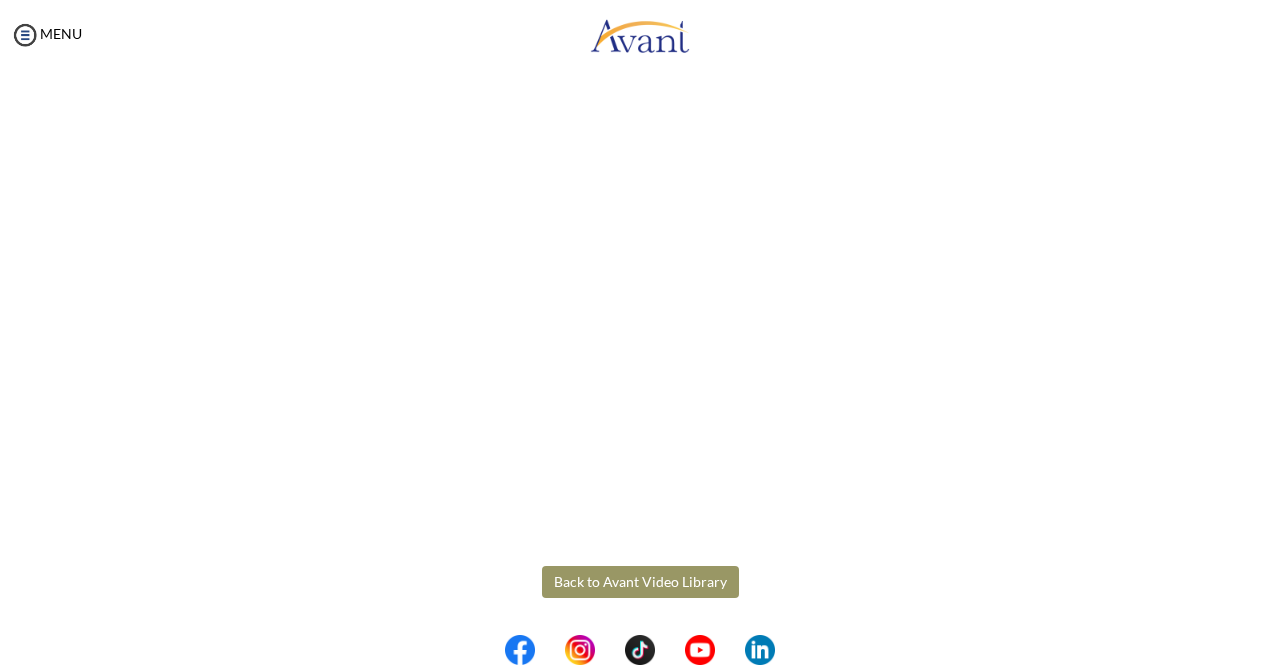 click on "Back to Avant Video Library" at bounding box center [640, 582] 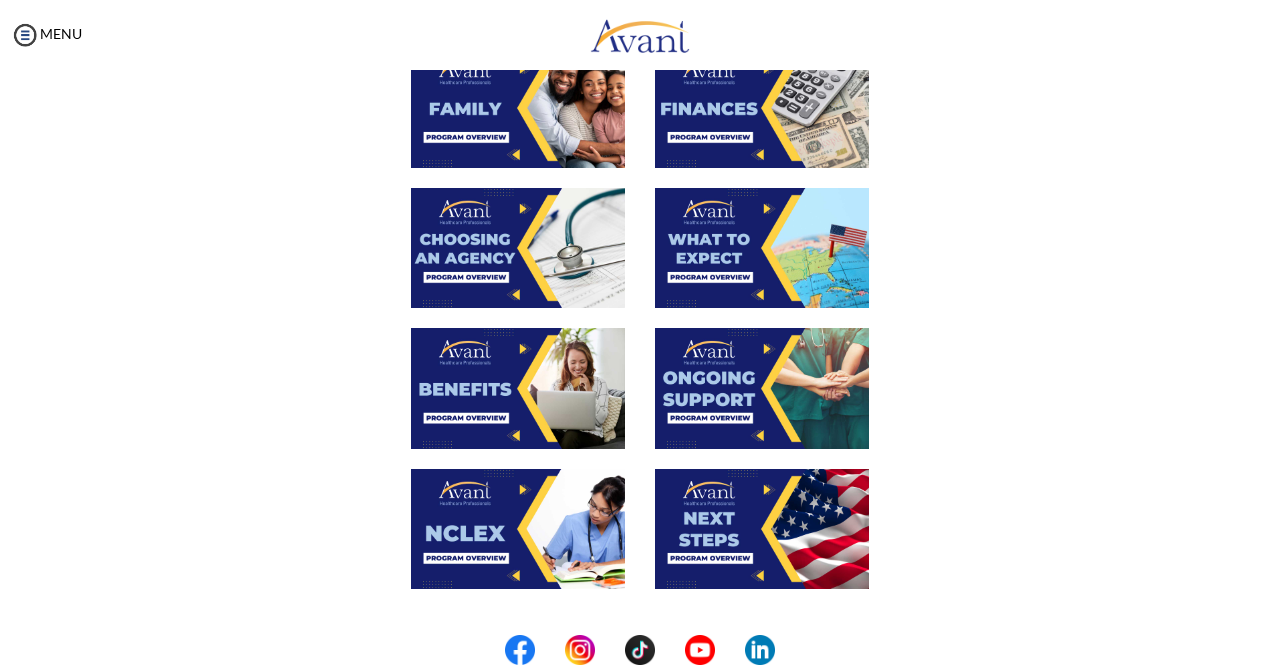 scroll, scrollTop: 779, scrollLeft: 0, axis: vertical 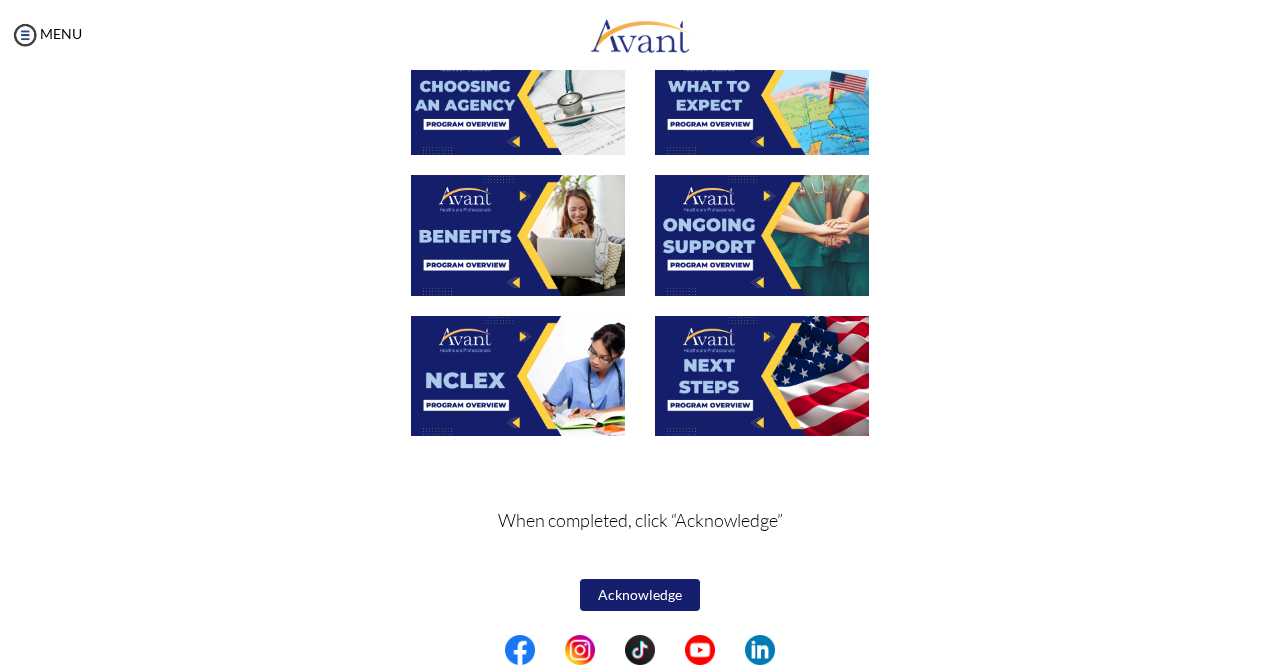 click on "Acknowledge" at bounding box center [640, 595] 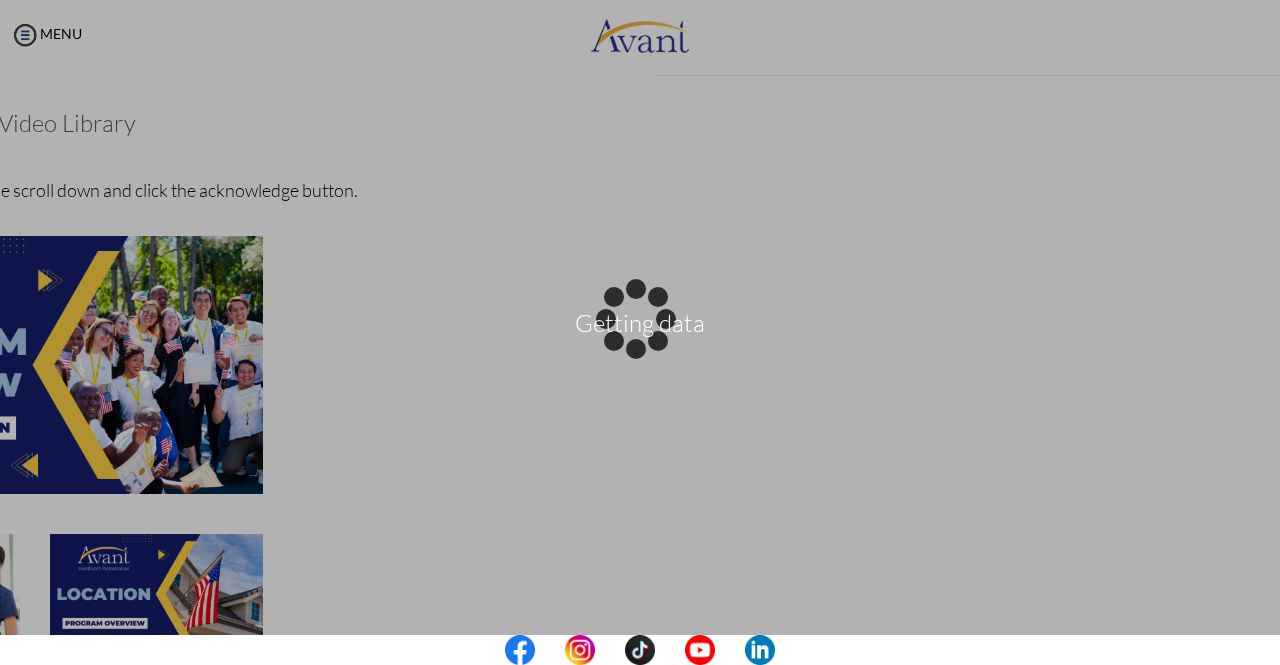 scroll, scrollTop: 780, scrollLeft: 0, axis: vertical 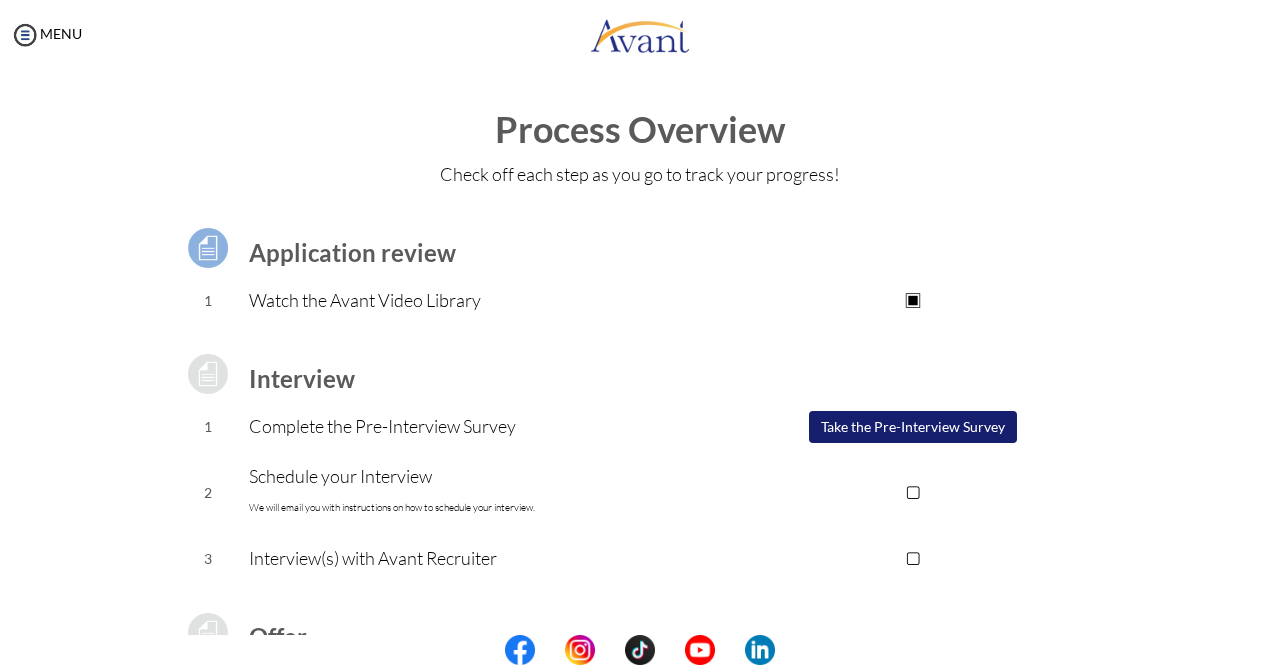 click on "Take the Pre-Interview Survey" at bounding box center [913, 427] 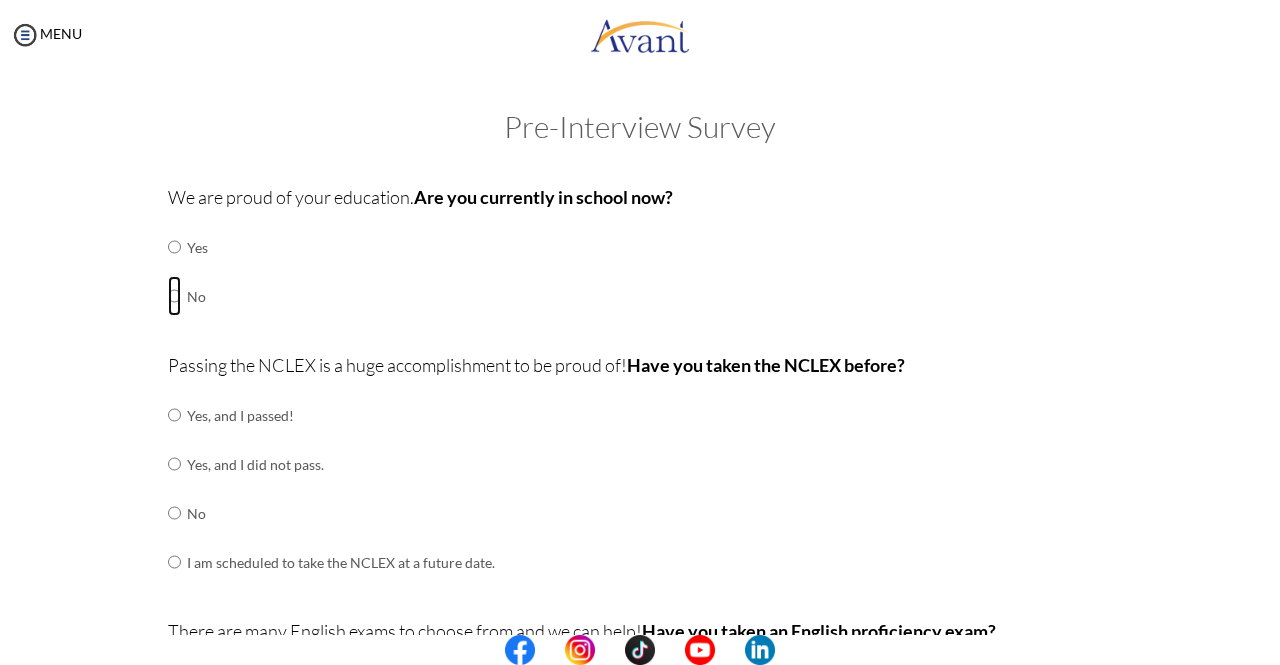 click at bounding box center [174, 247] 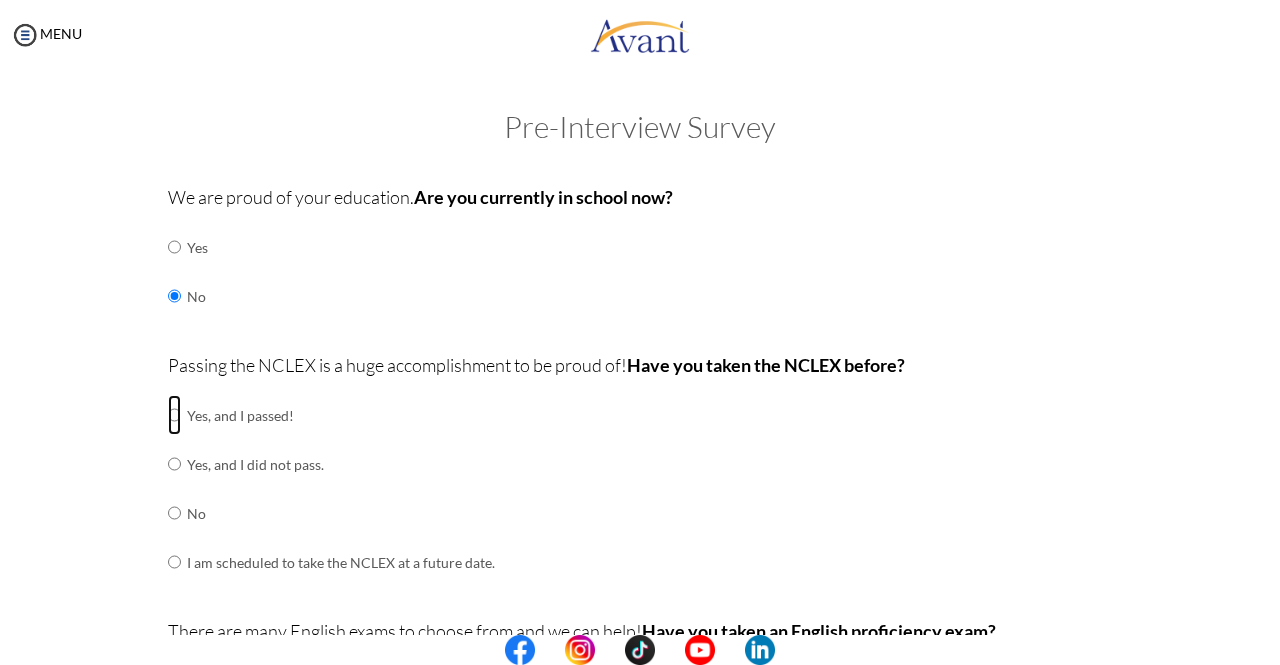click at bounding box center (174, 415) 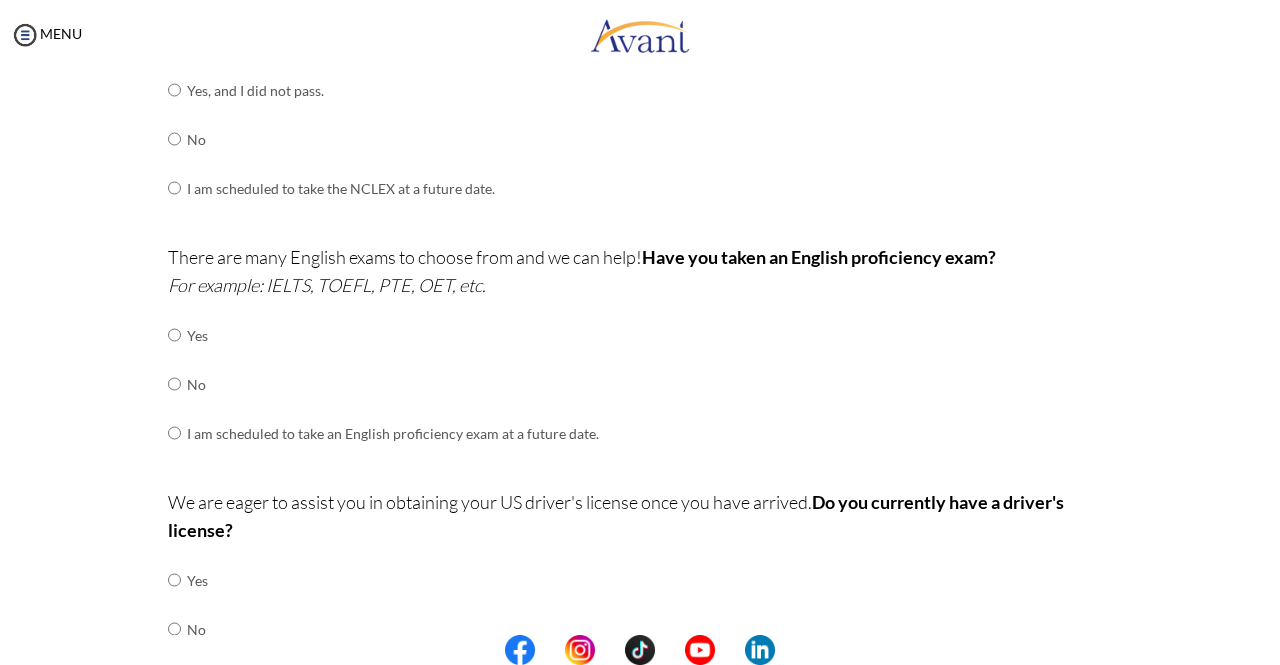 scroll, scrollTop: 375, scrollLeft: 0, axis: vertical 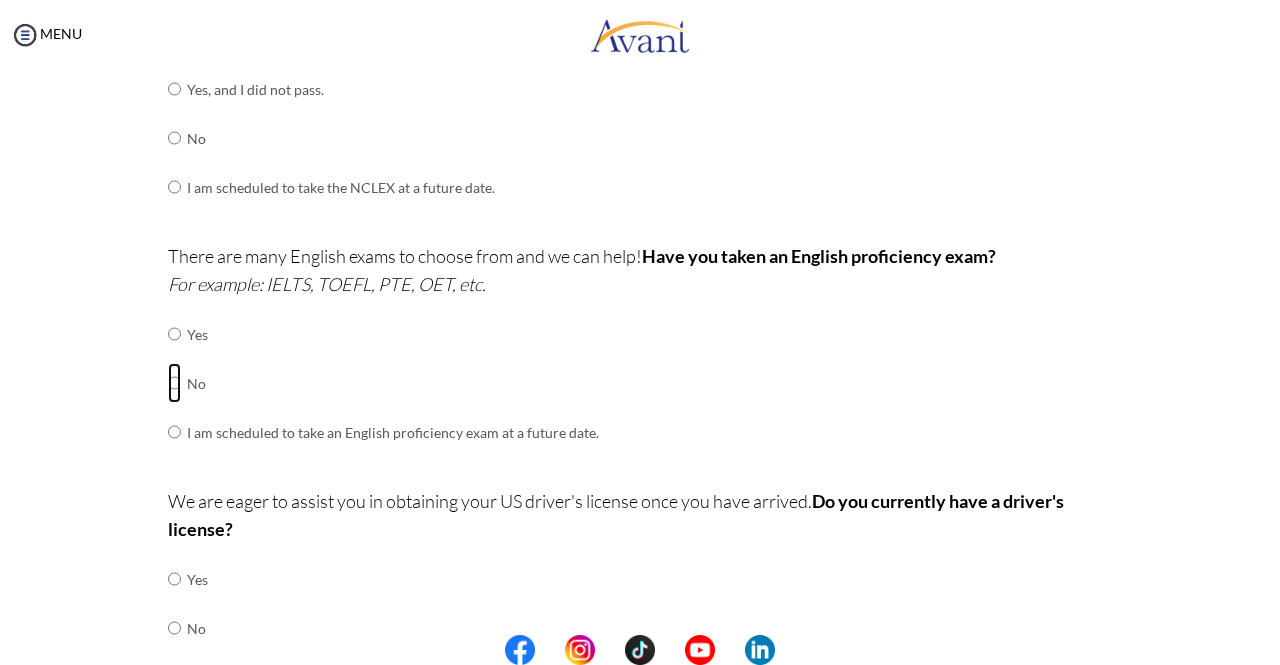 click at bounding box center [174, 334] 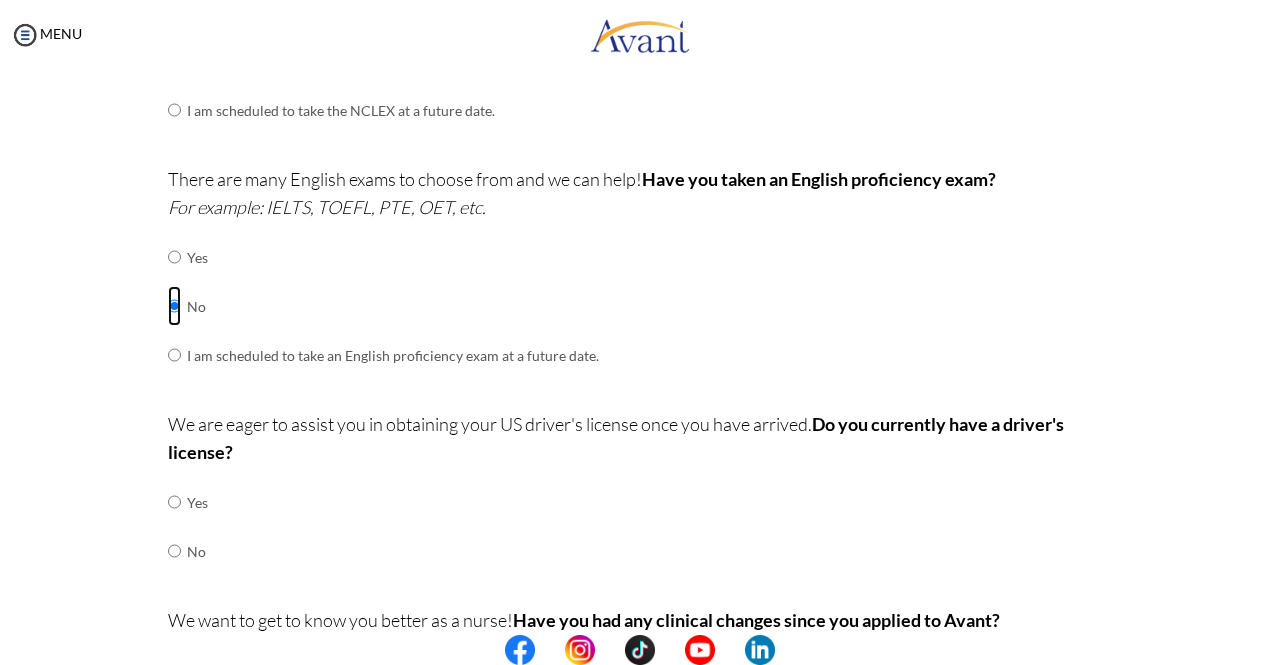 scroll, scrollTop: 454, scrollLeft: 0, axis: vertical 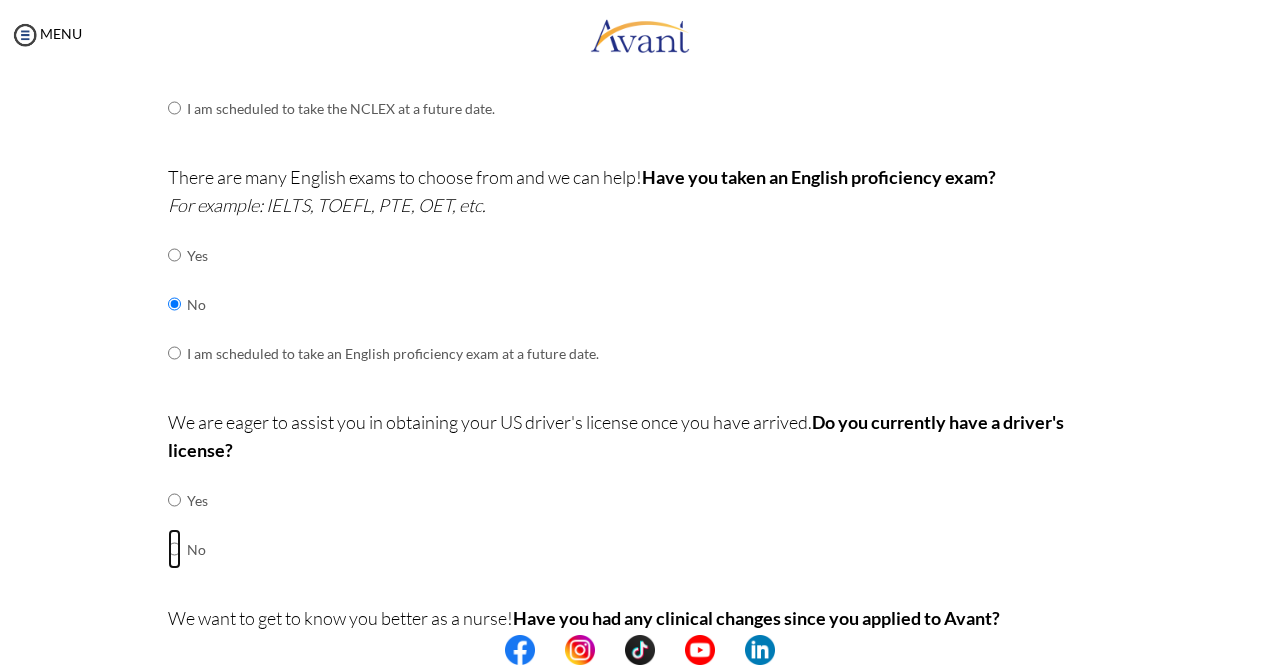 click at bounding box center (174, 500) 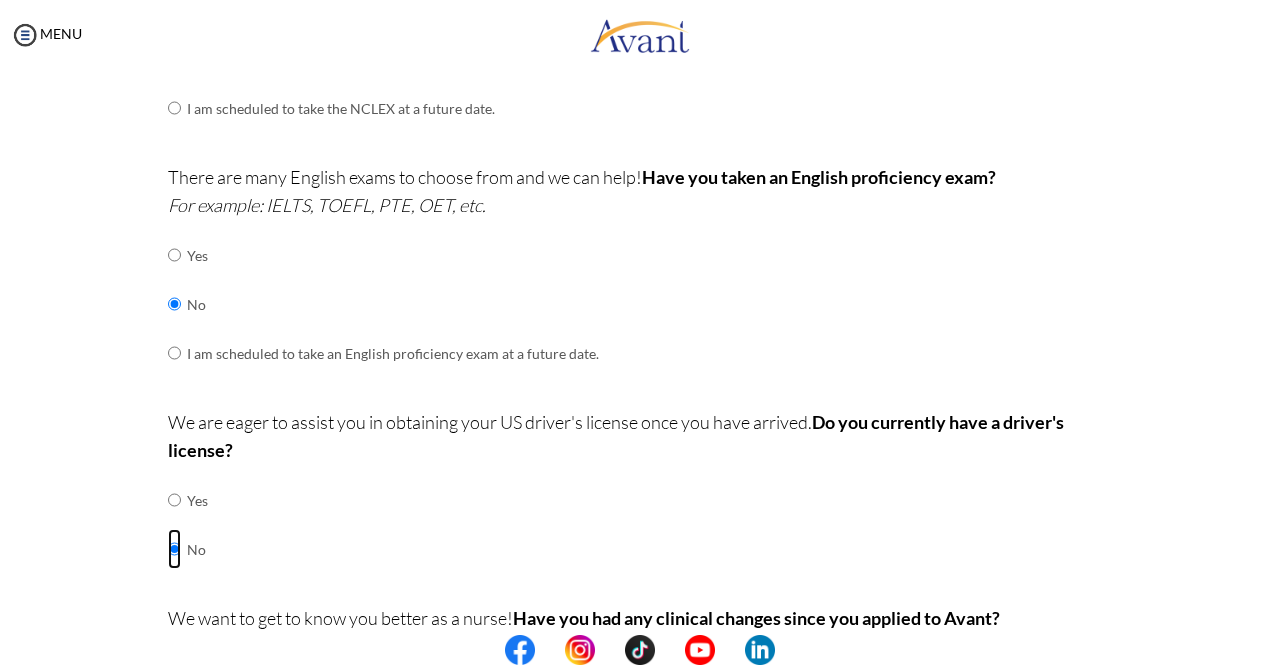 scroll, scrollTop: 638, scrollLeft: 0, axis: vertical 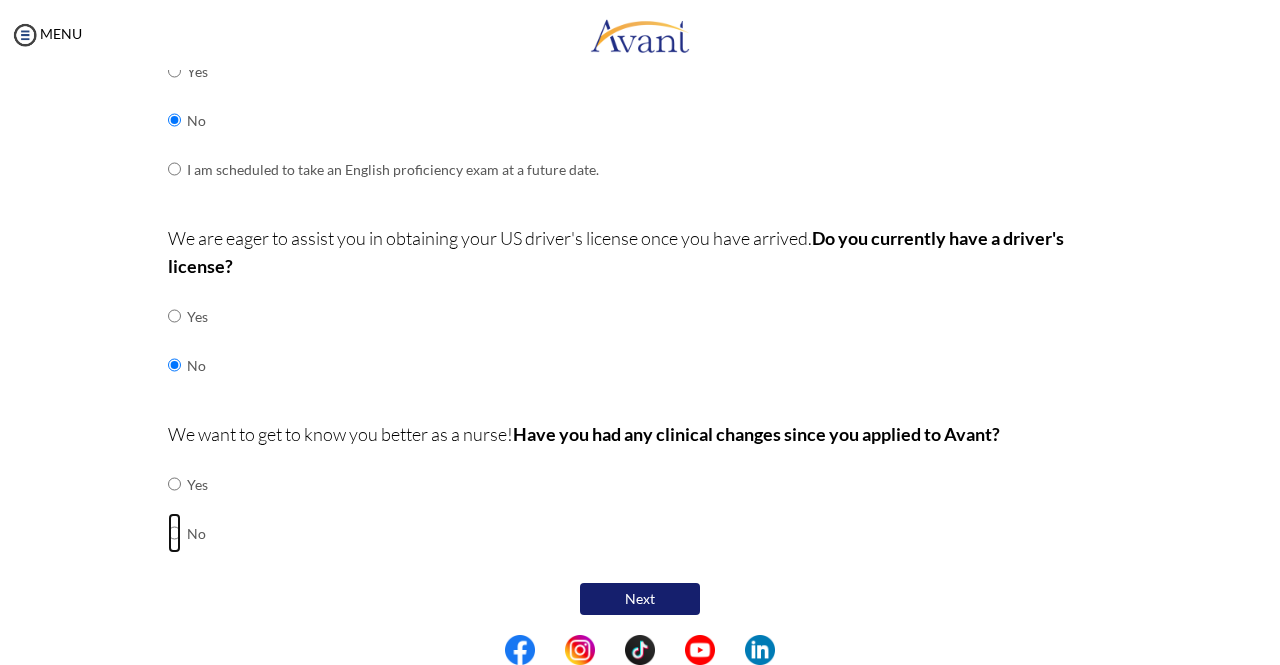 click at bounding box center [174, 484] 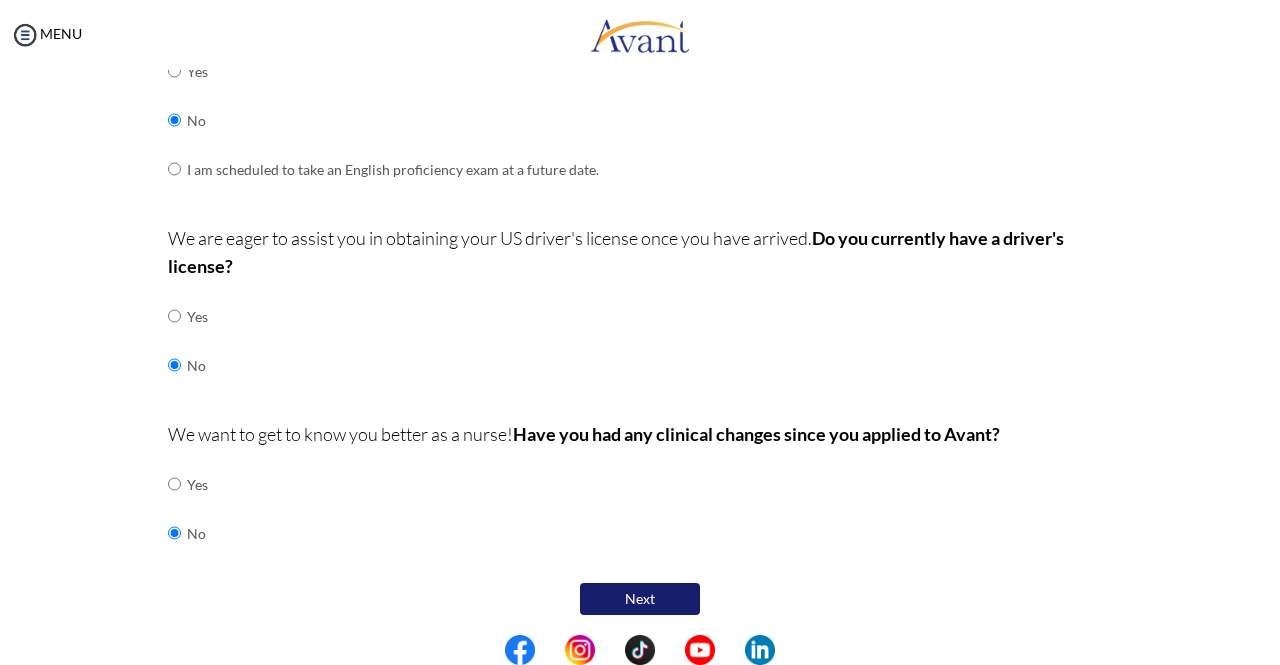 click on "Next" at bounding box center [640, 599] 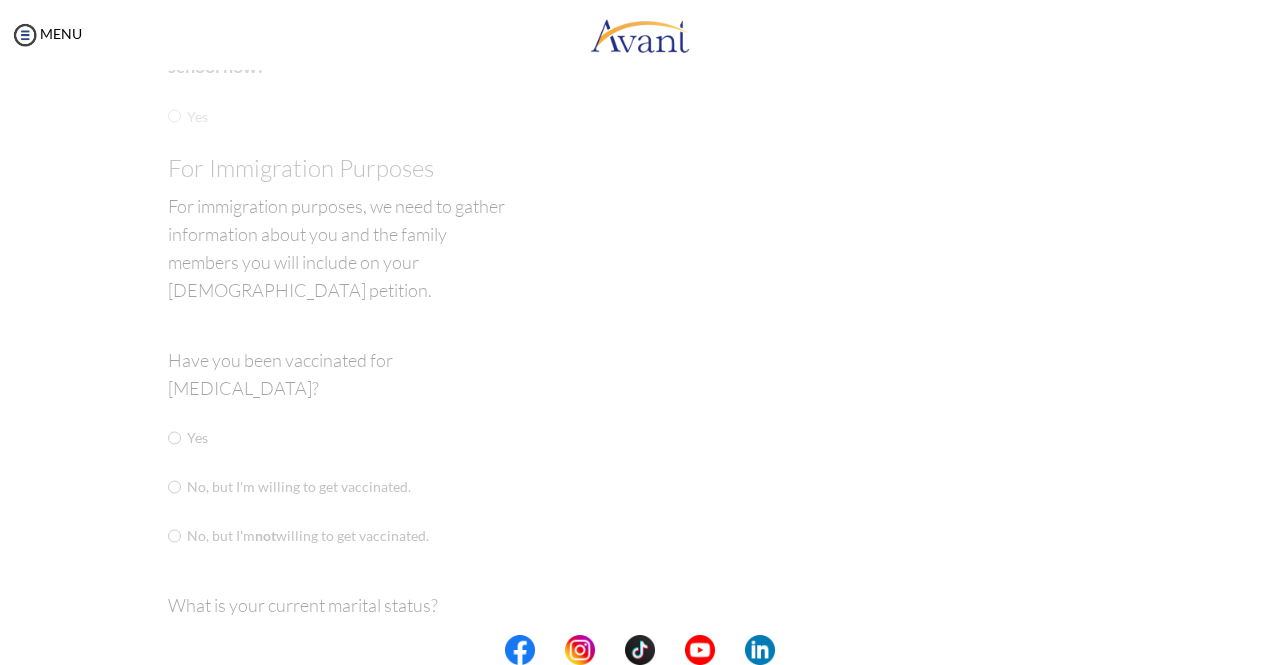 scroll, scrollTop: 40, scrollLeft: 0, axis: vertical 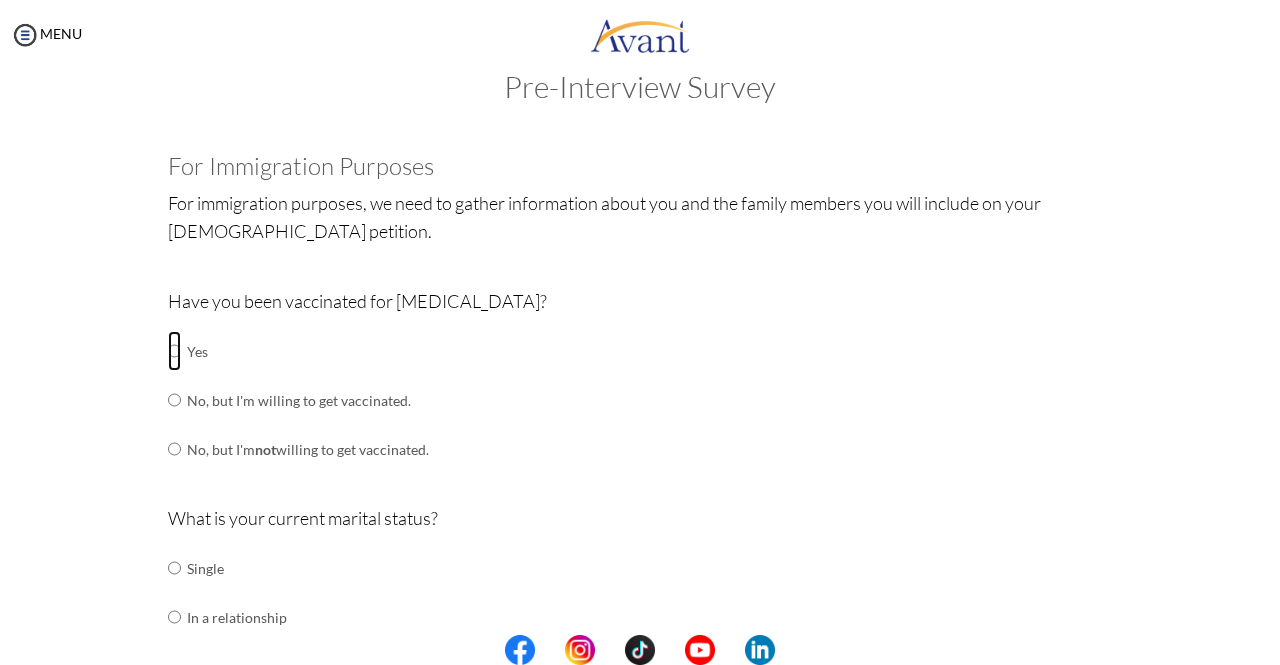click at bounding box center (174, 351) 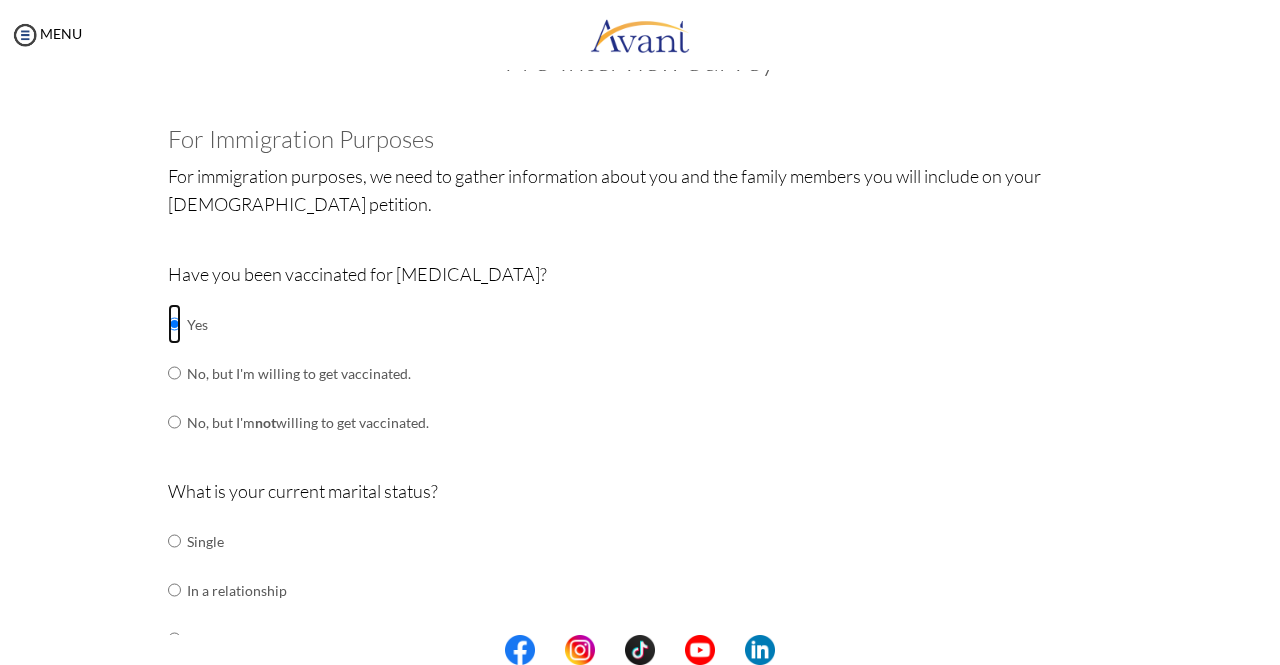 scroll, scrollTop: 68, scrollLeft: 0, axis: vertical 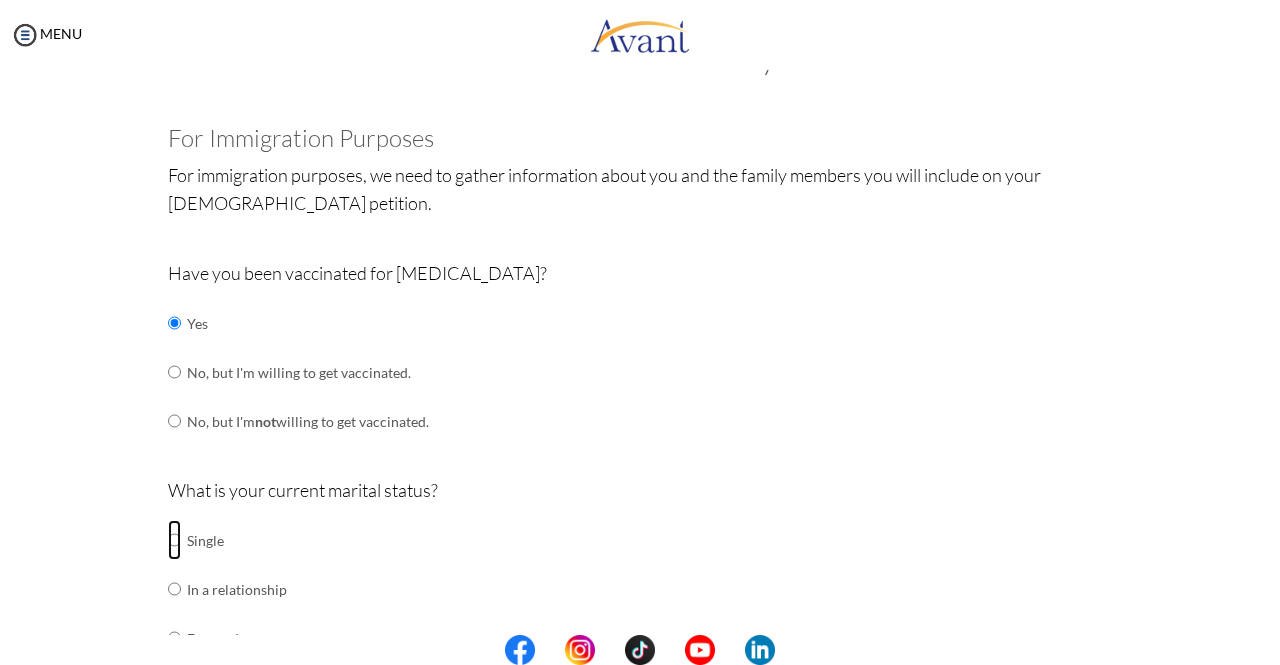 click at bounding box center [174, 540] 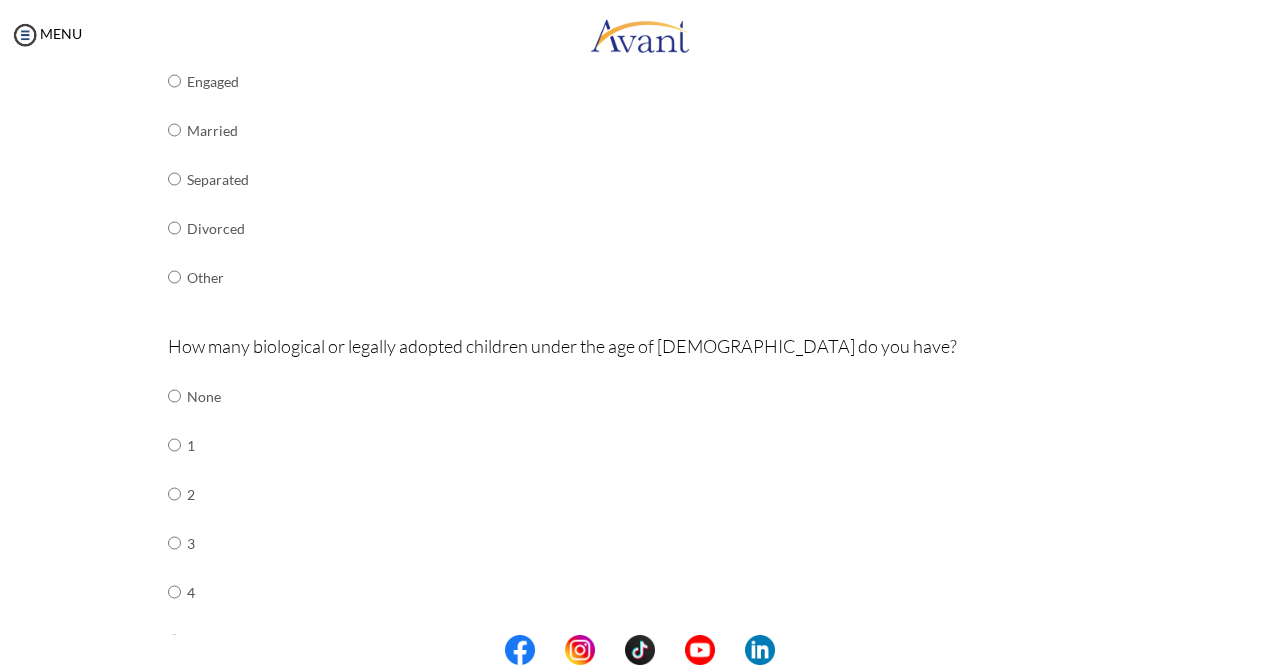 scroll, scrollTop: 626, scrollLeft: 0, axis: vertical 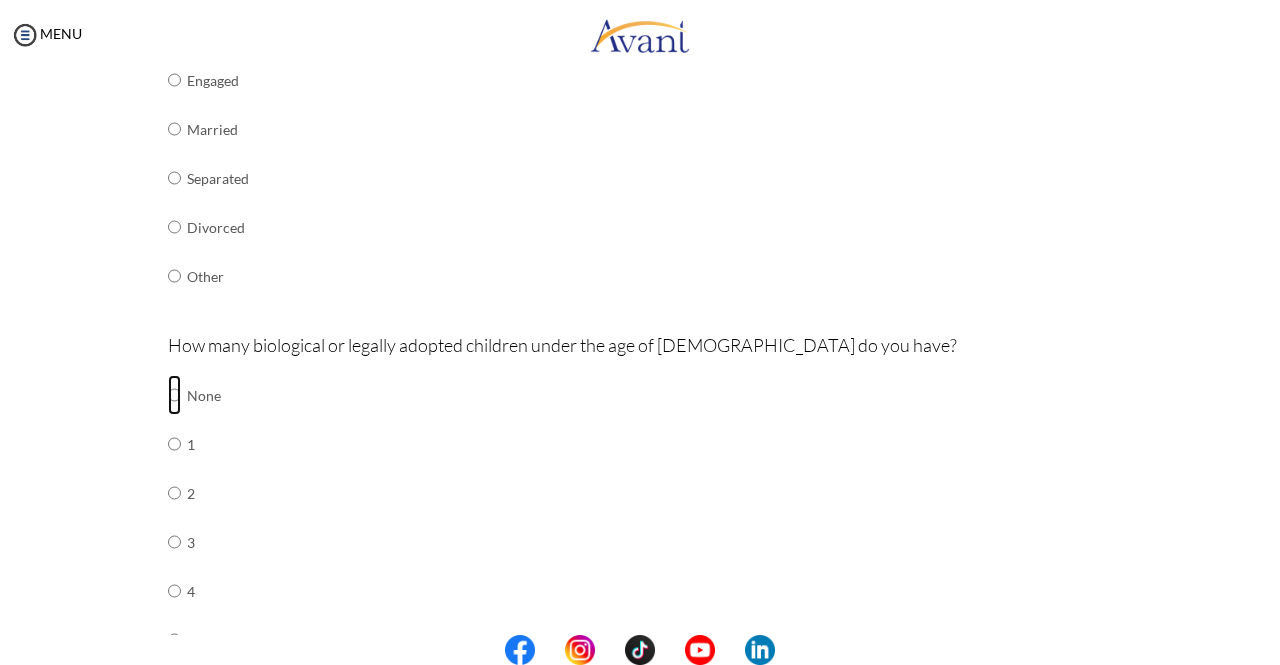 click at bounding box center [174, 395] 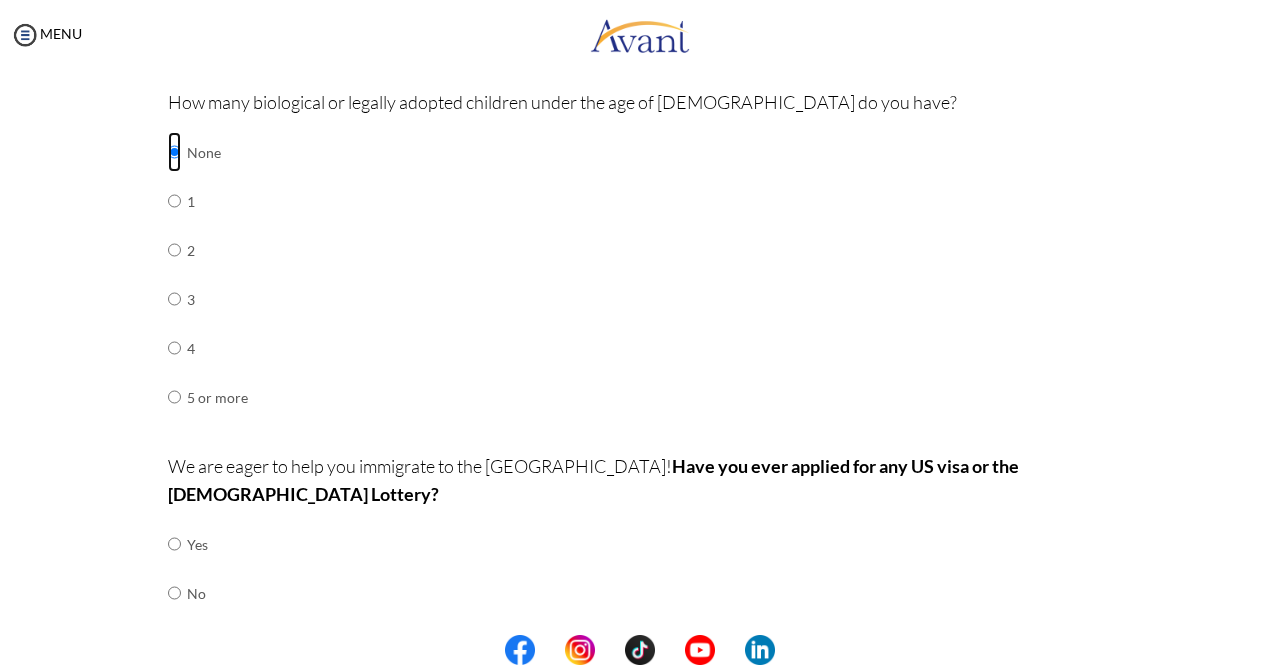 scroll, scrollTop: 900, scrollLeft: 0, axis: vertical 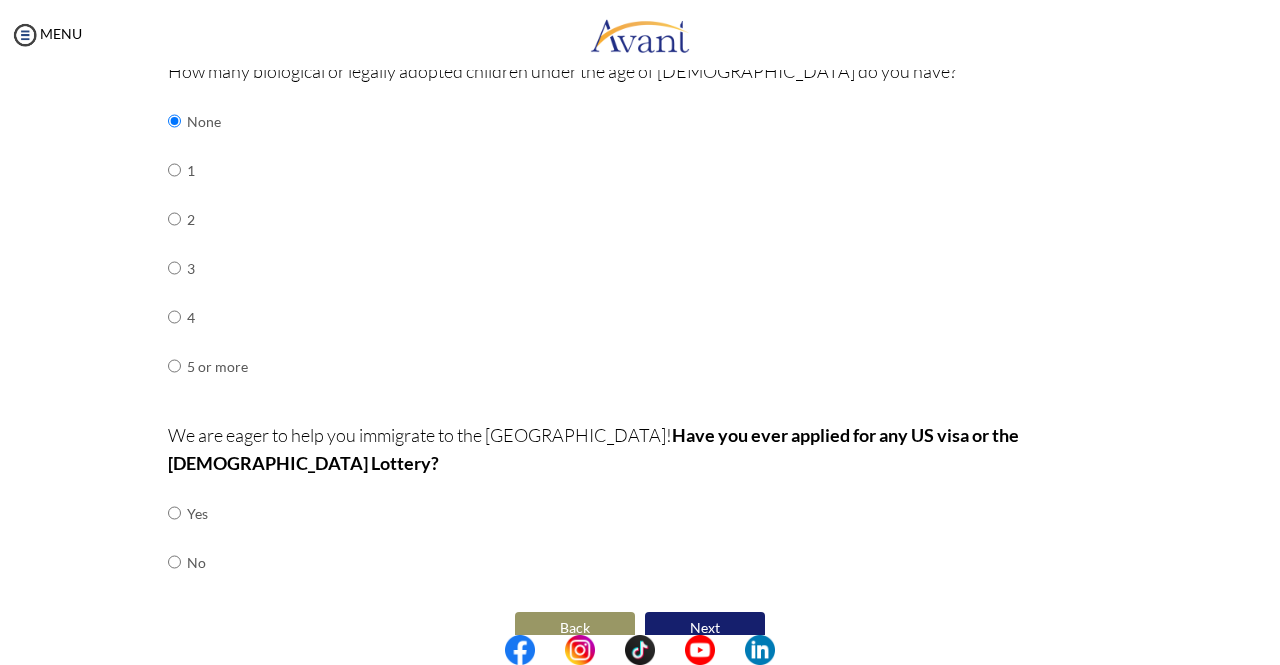 click on "Back" at bounding box center [575, 628] 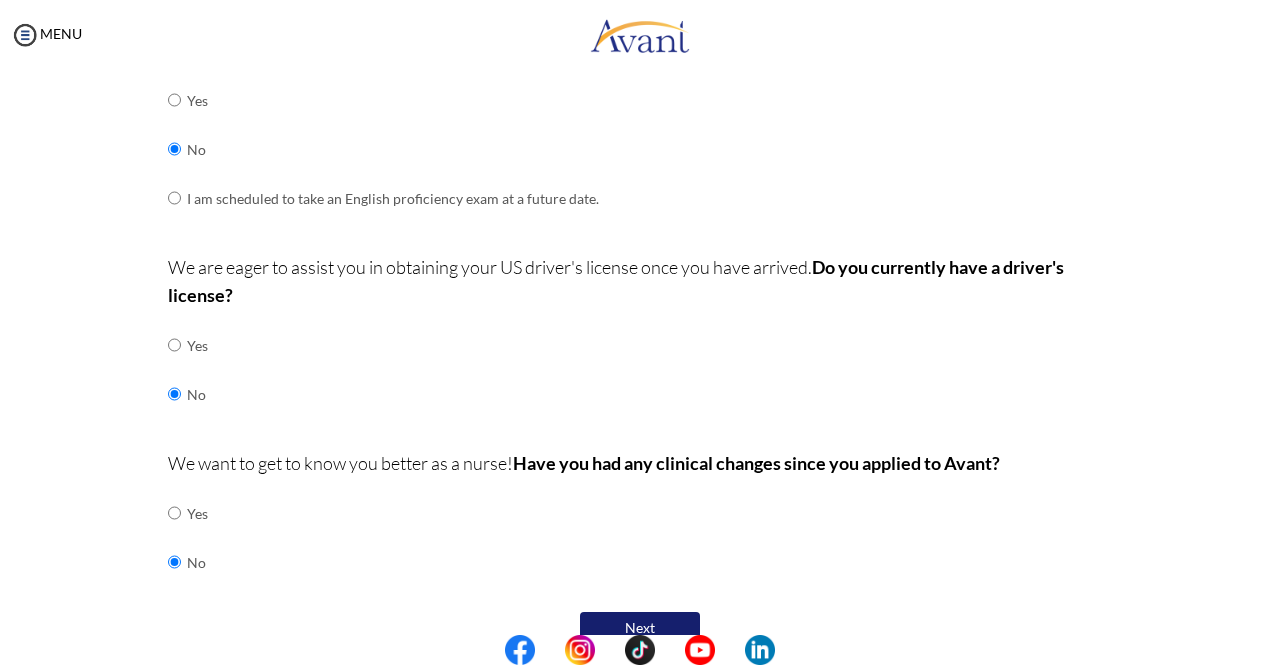 scroll, scrollTop: 638, scrollLeft: 0, axis: vertical 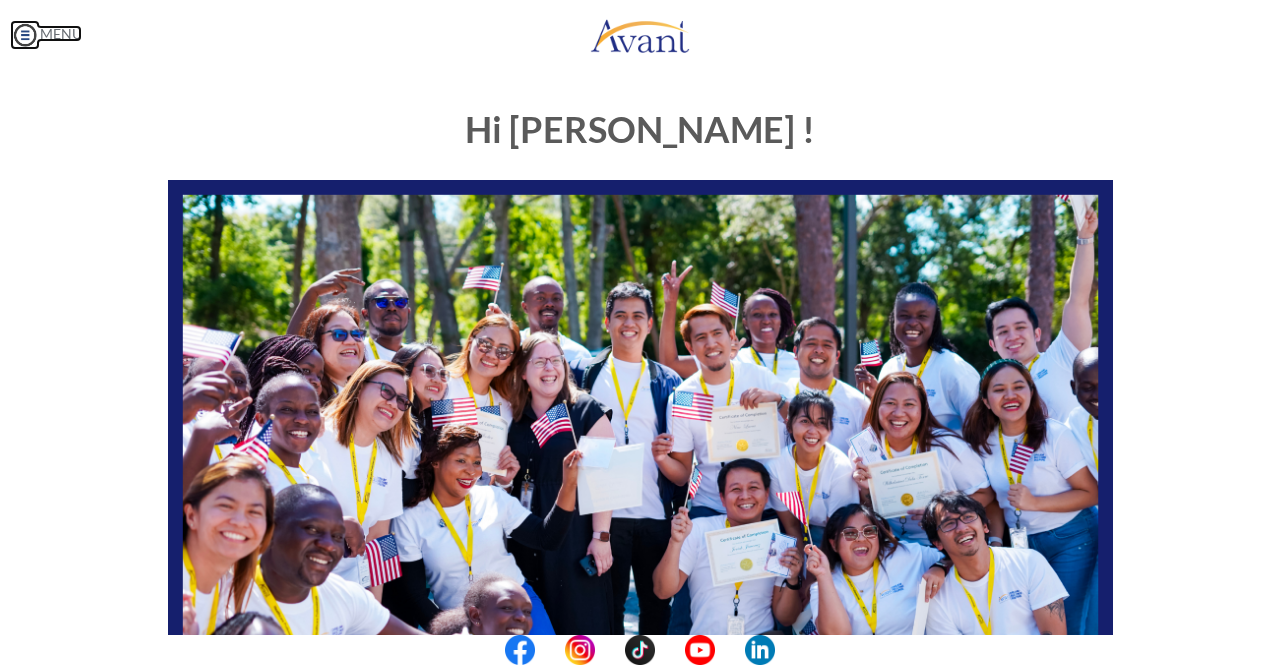 click at bounding box center (25, 35) 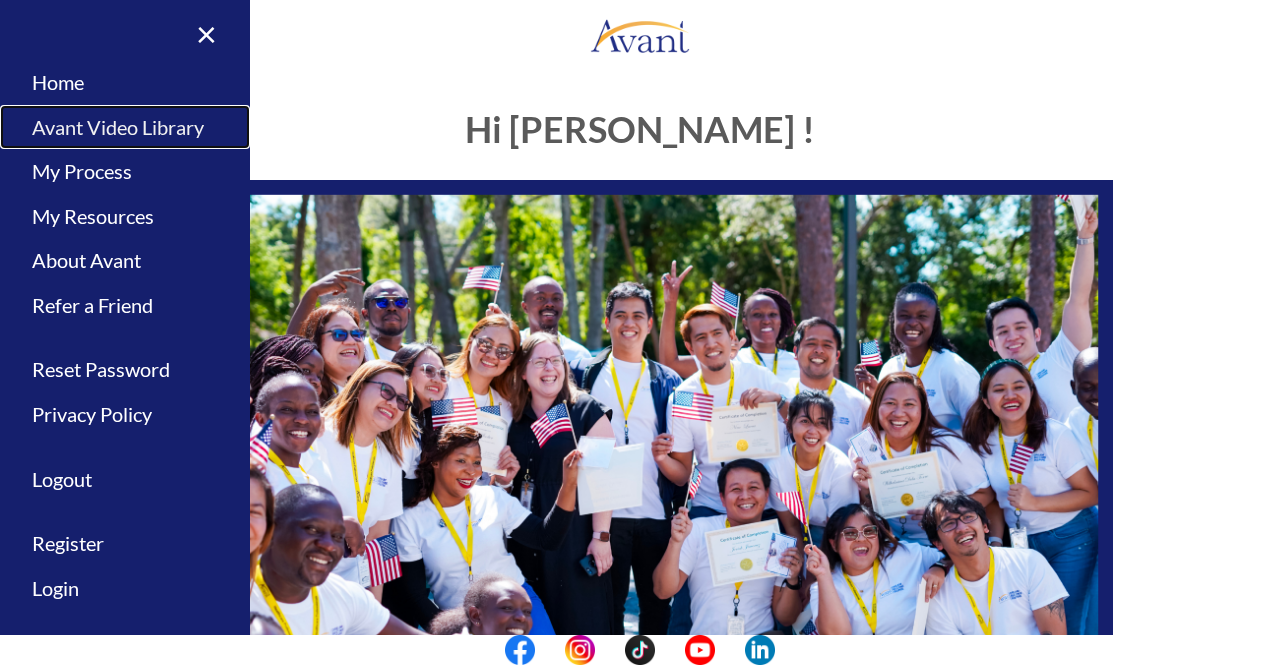 click on "Avant Video Library" at bounding box center [125, 127] 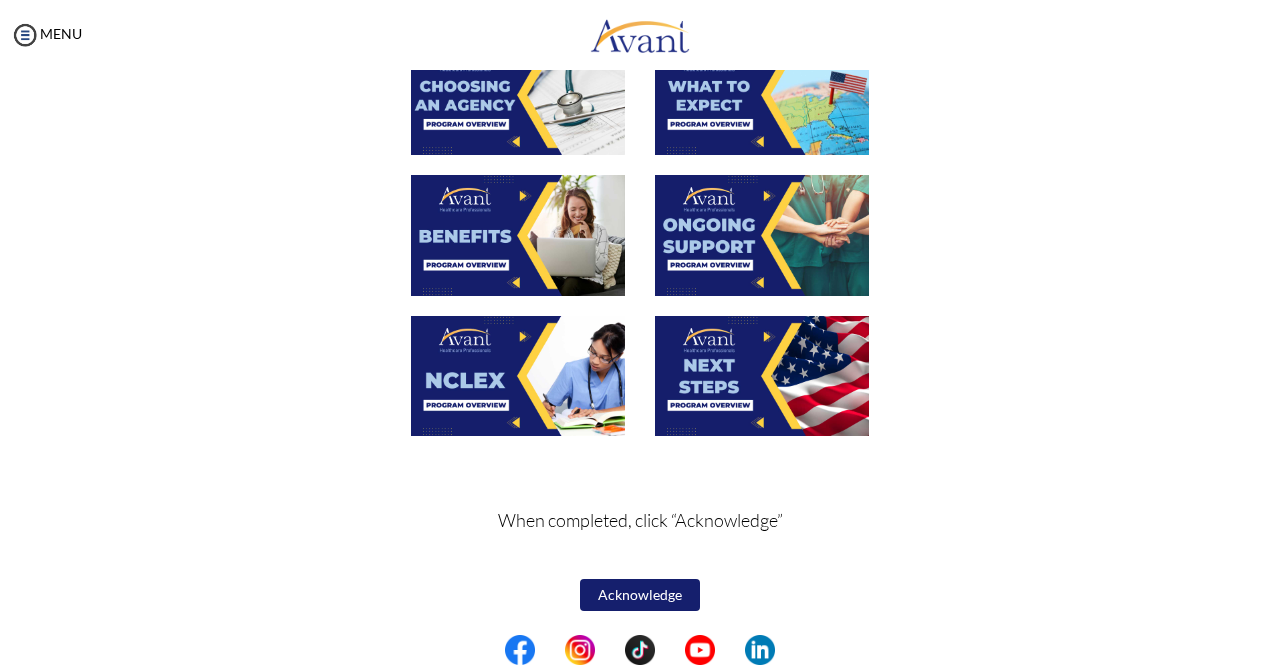 scroll, scrollTop: 0, scrollLeft: 0, axis: both 